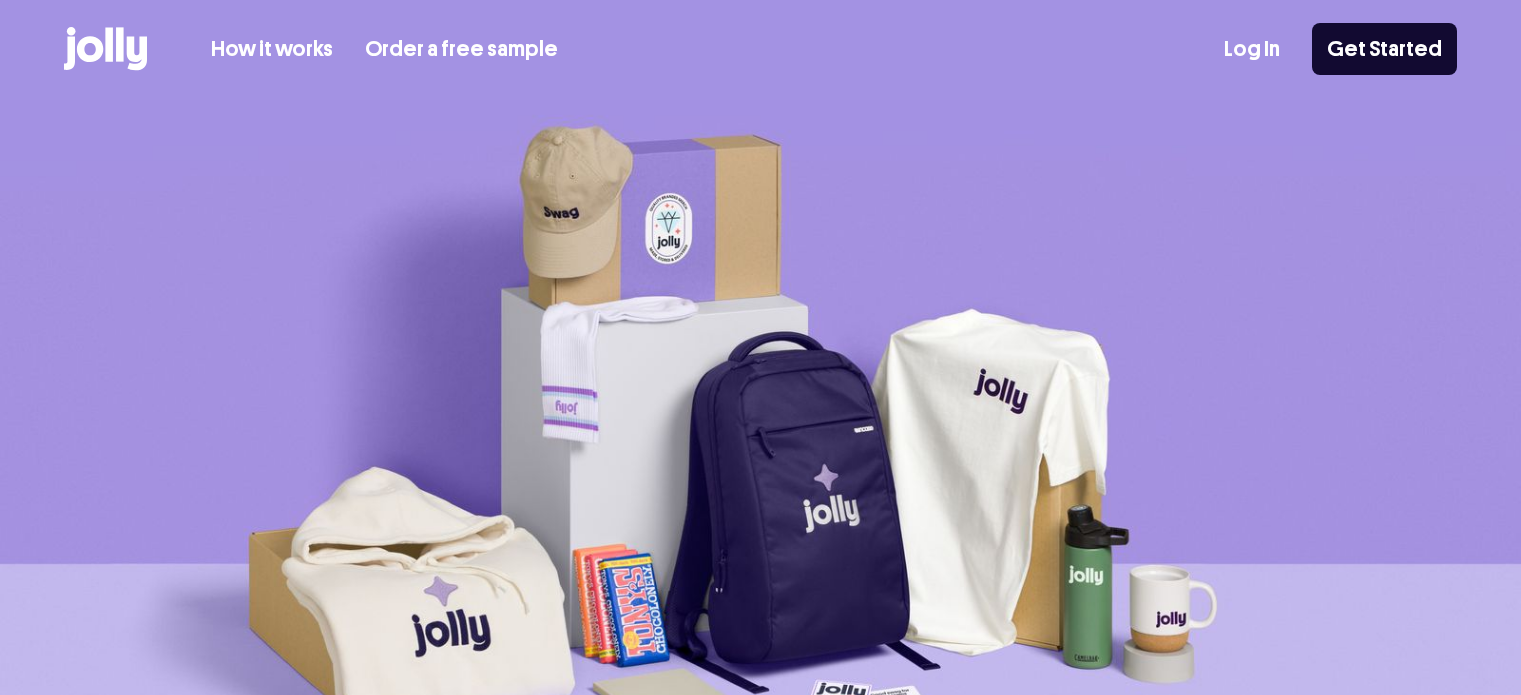 scroll, scrollTop: 0, scrollLeft: 0, axis: both 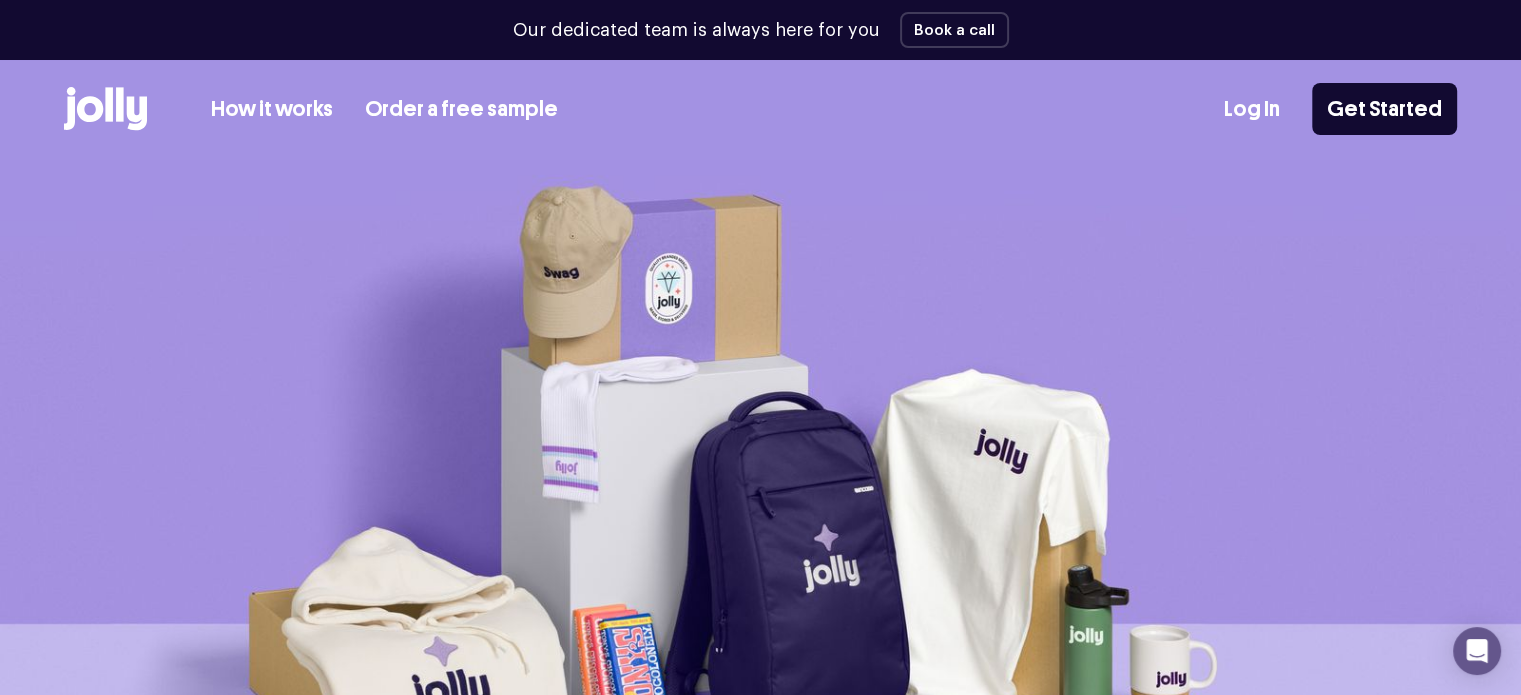 click on "Log In" at bounding box center (1252, 109) 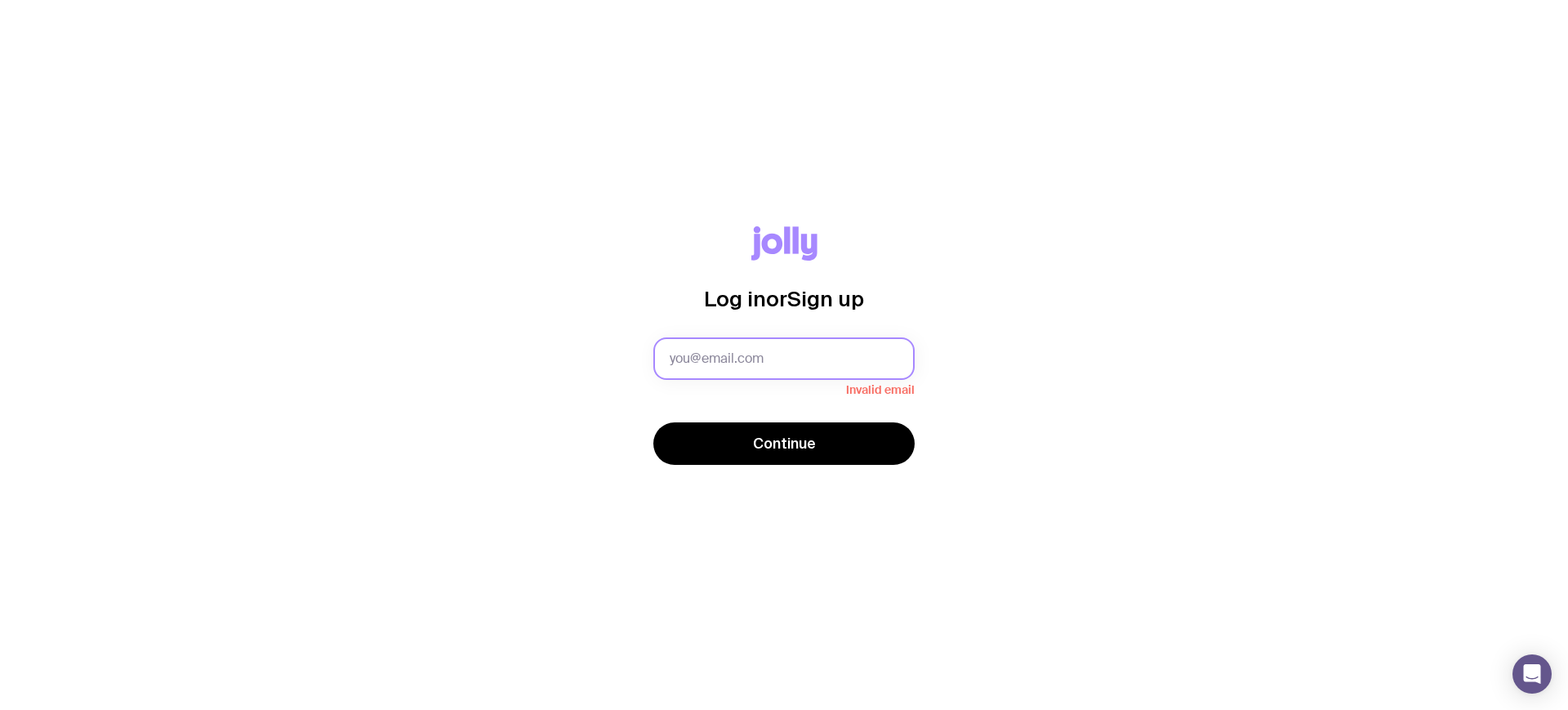scroll, scrollTop: 0, scrollLeft: 0, axis: both 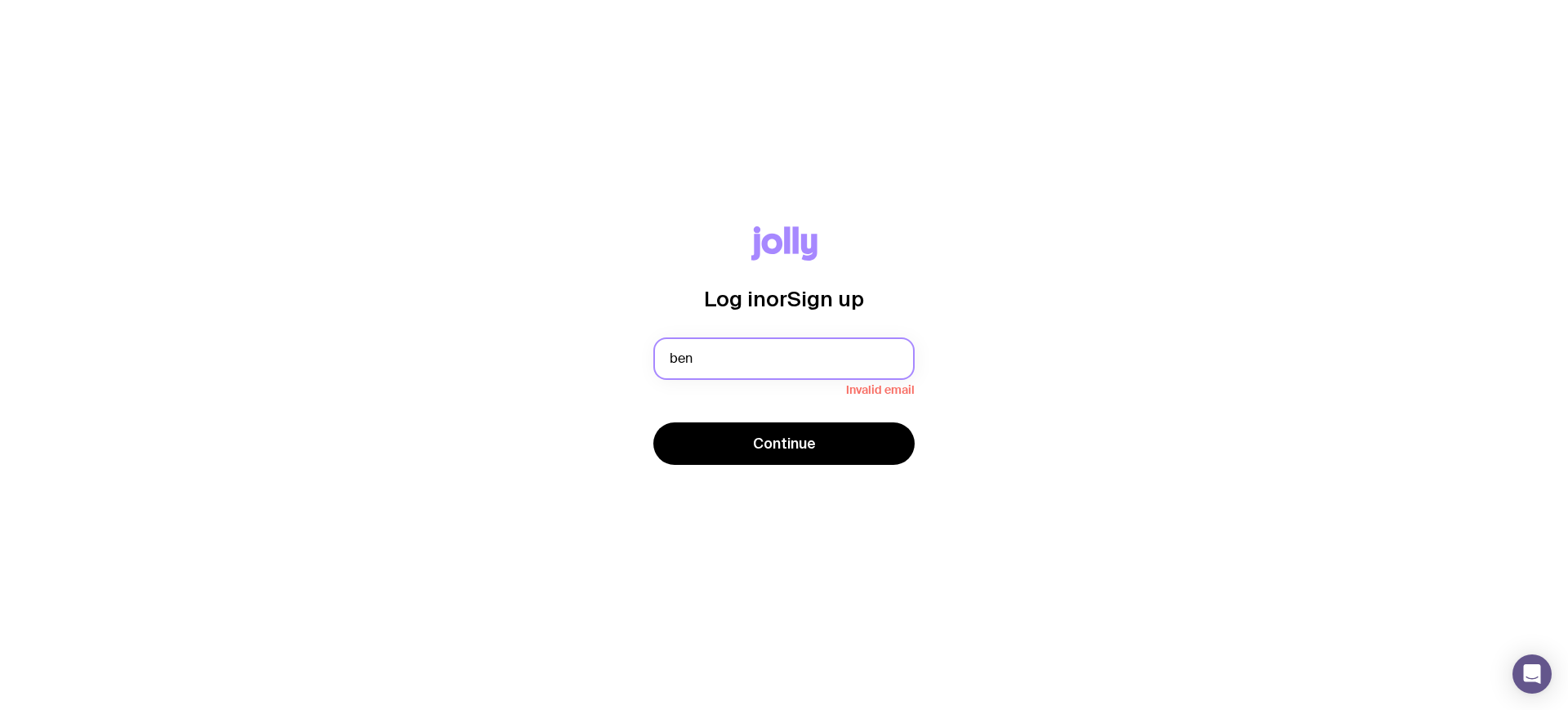 type on "[EMAIL]" 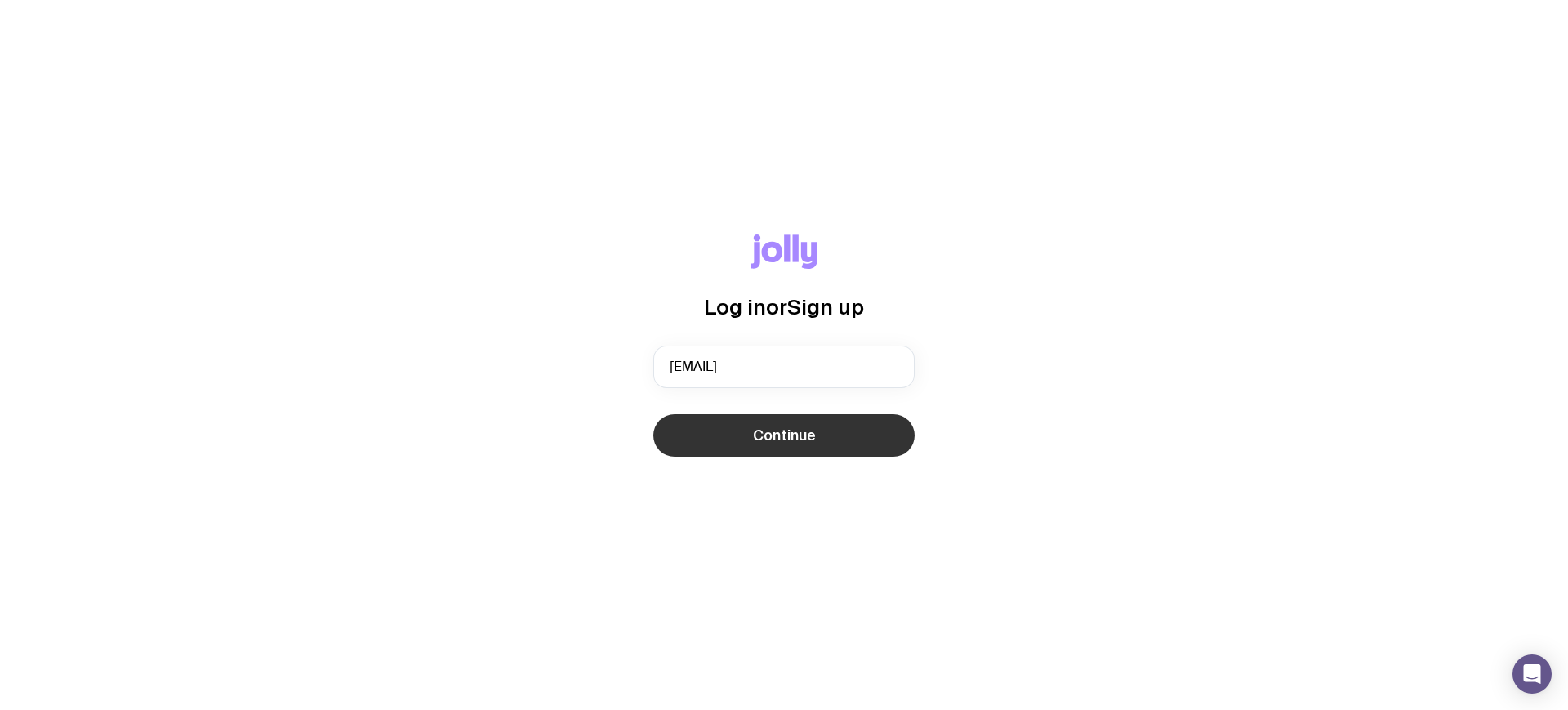click on "Continue" 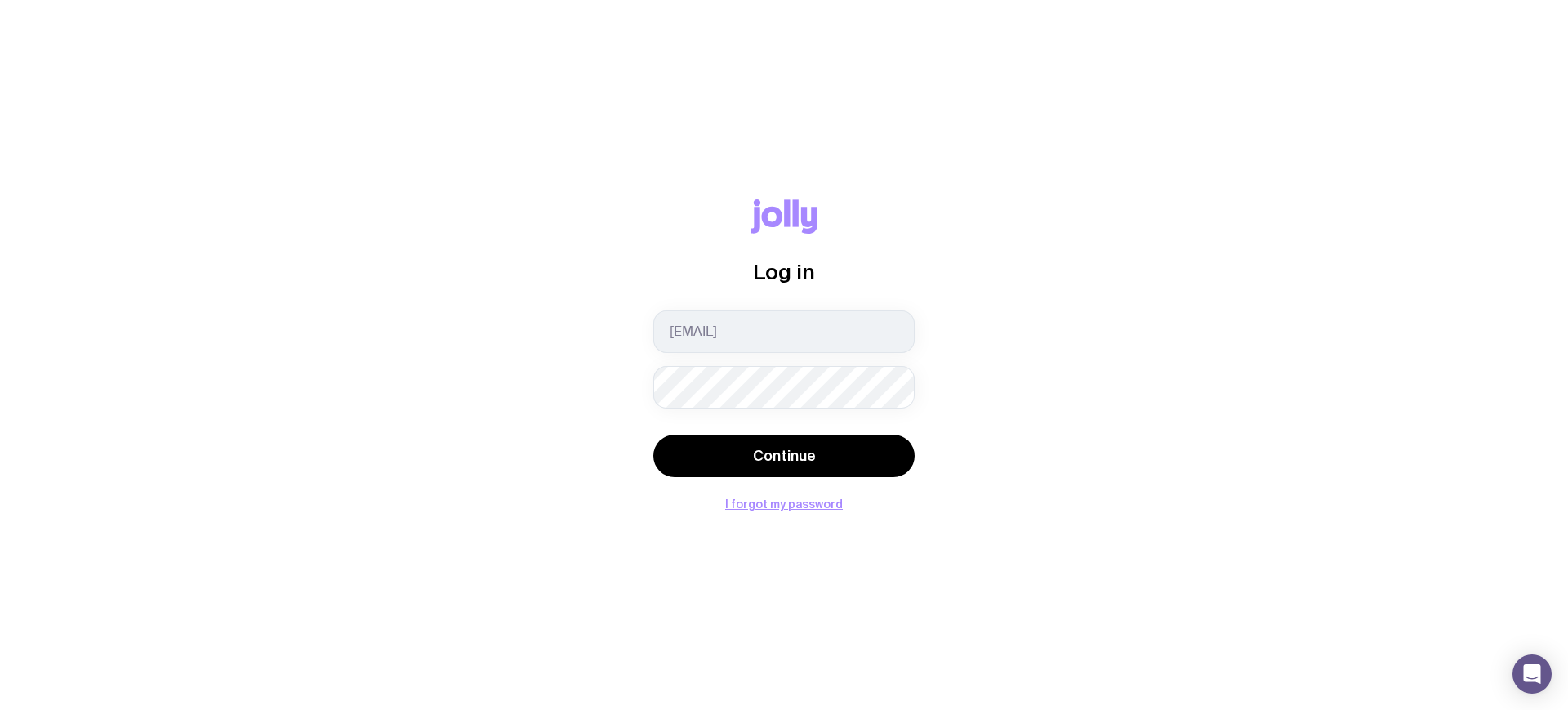 click on "Continue" at bounding box center (784, 456) 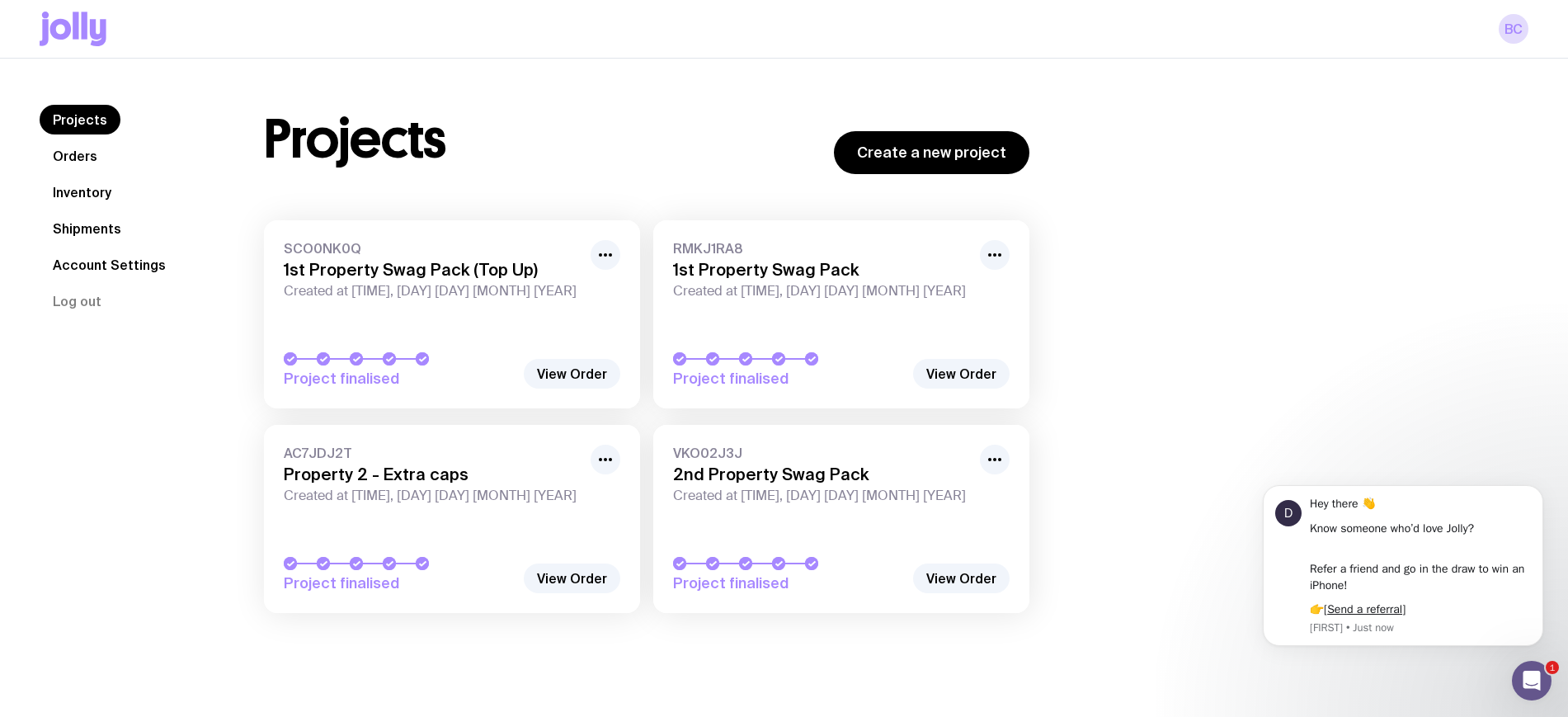 scroll, scrollTop: 0, scrollLeft: 0, axis: both 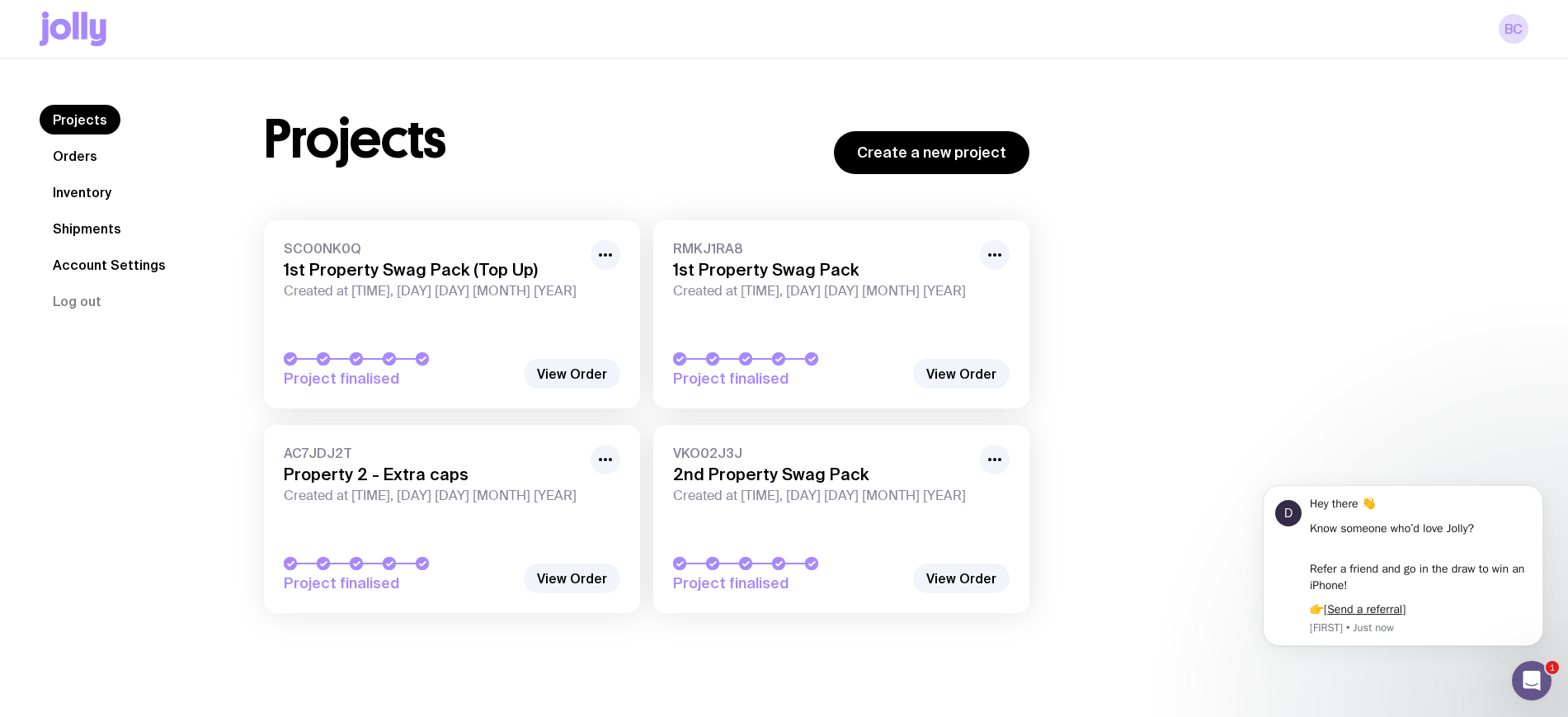 click on "Shipments" 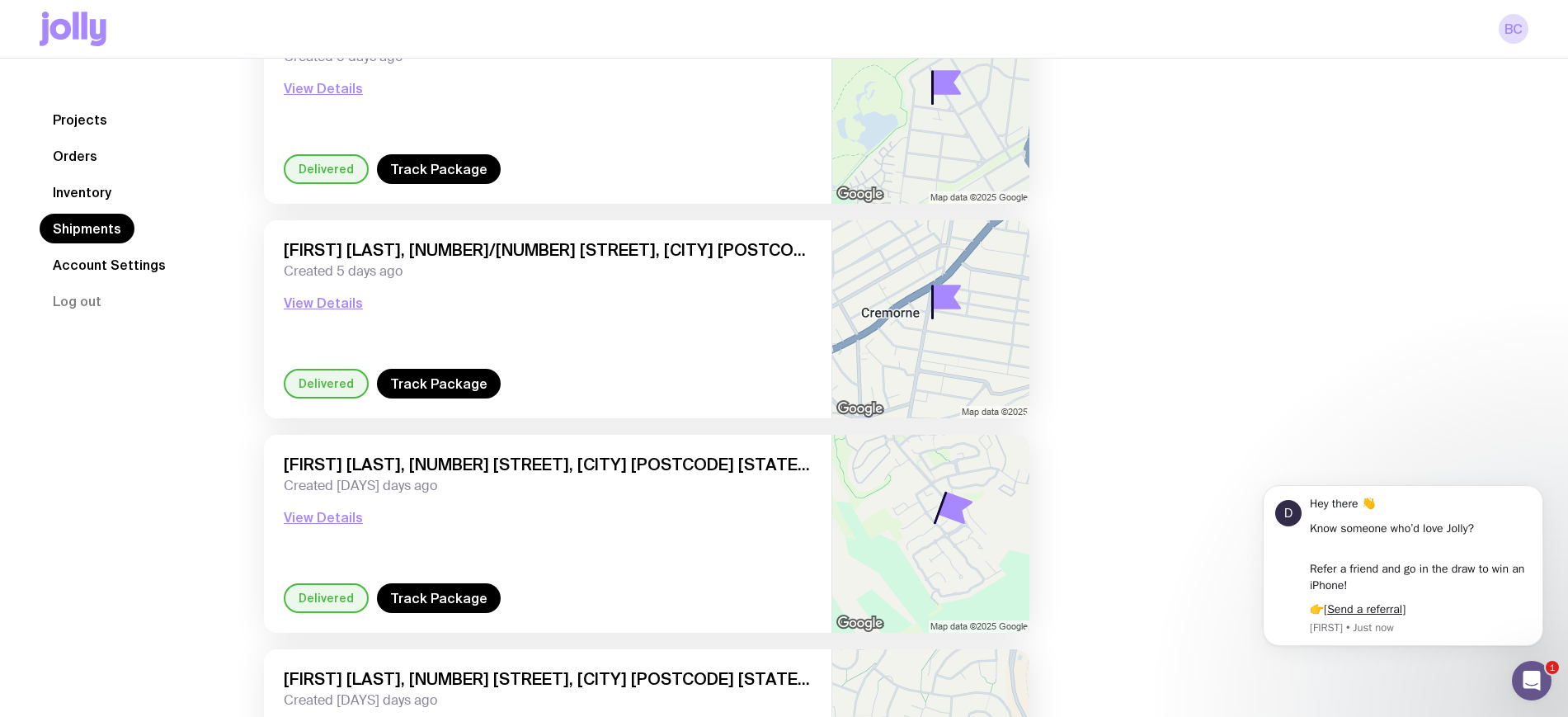 scroll, scrollTop: 0, scrollLeft: 0, axis: both 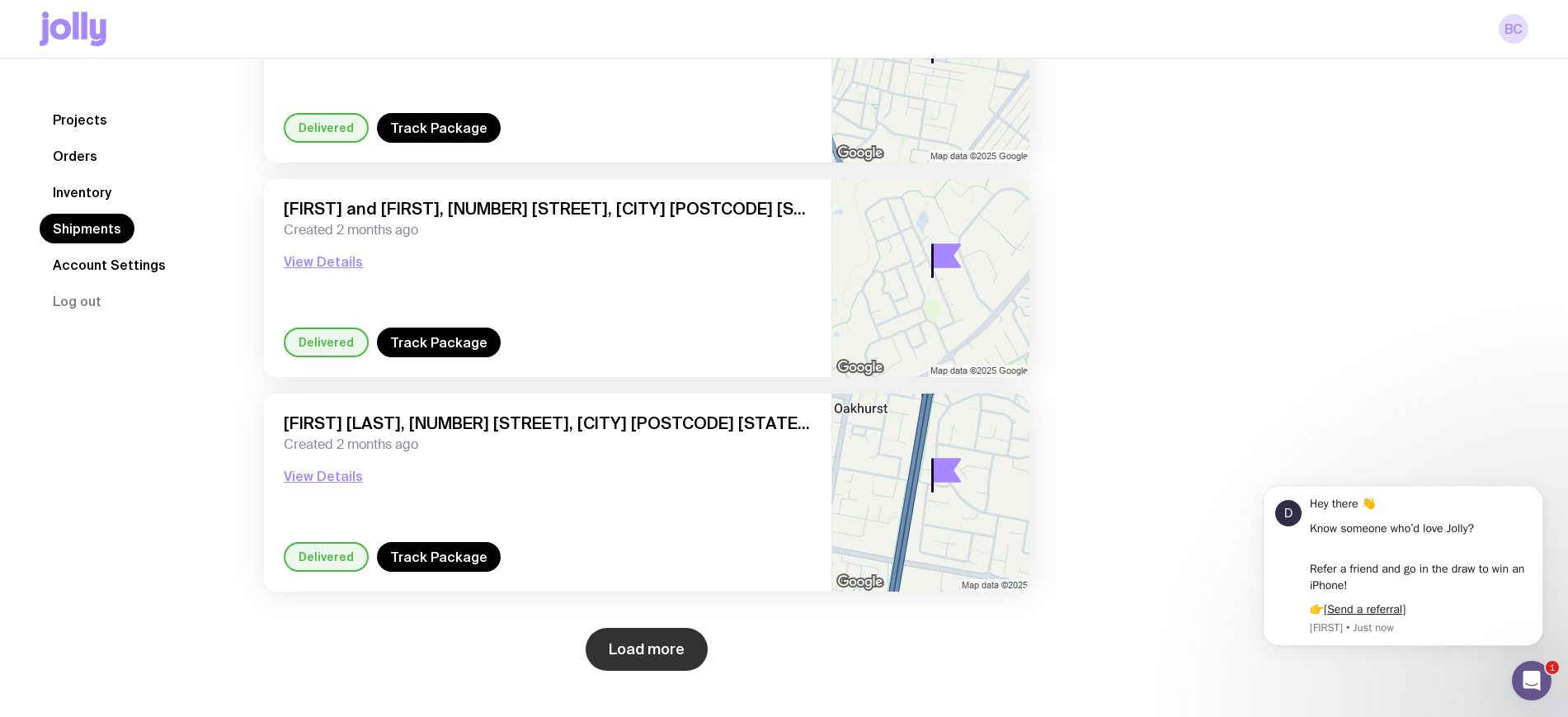 click on "Load more" at bounding box center [647, 649] 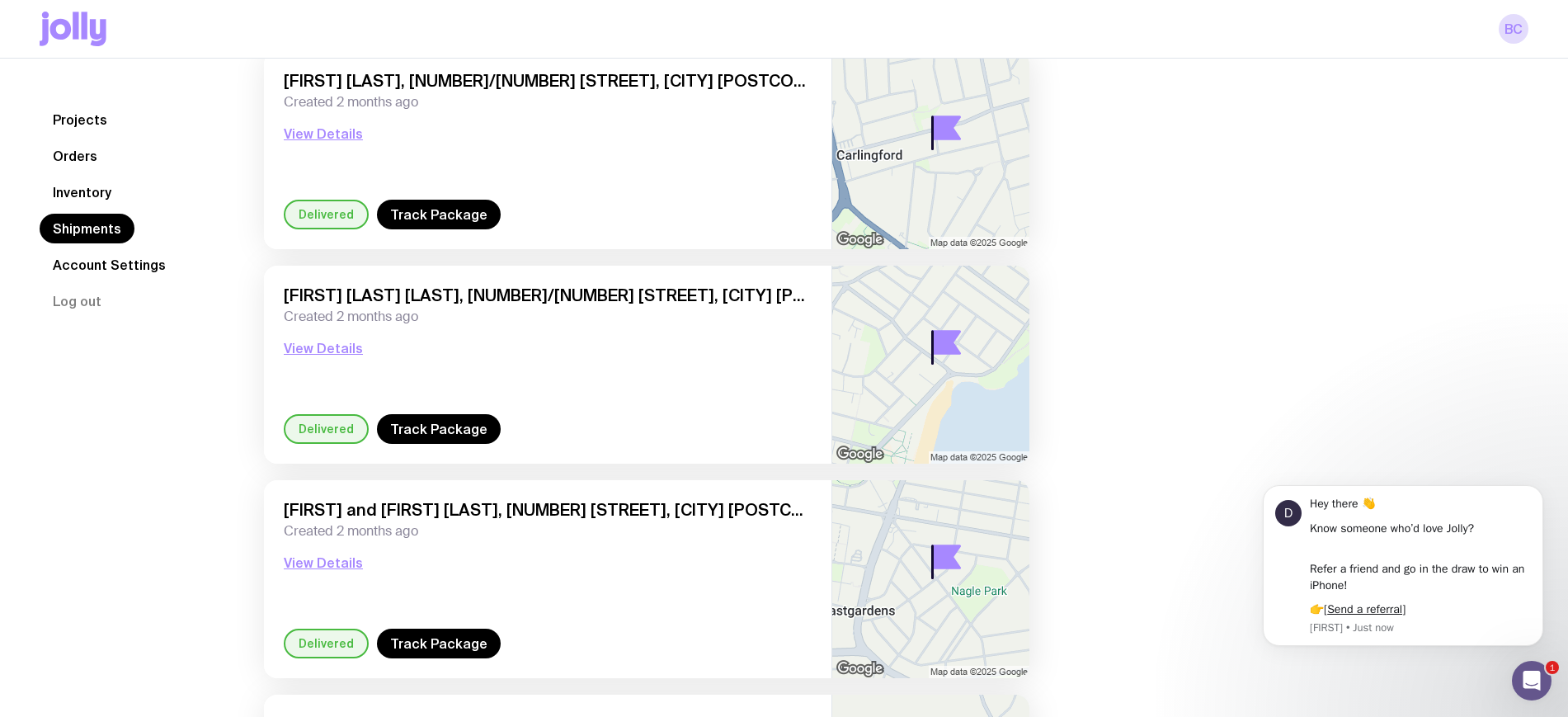 scroll, scrollTop: 4744, scrollLeft: 0, axis: vertical 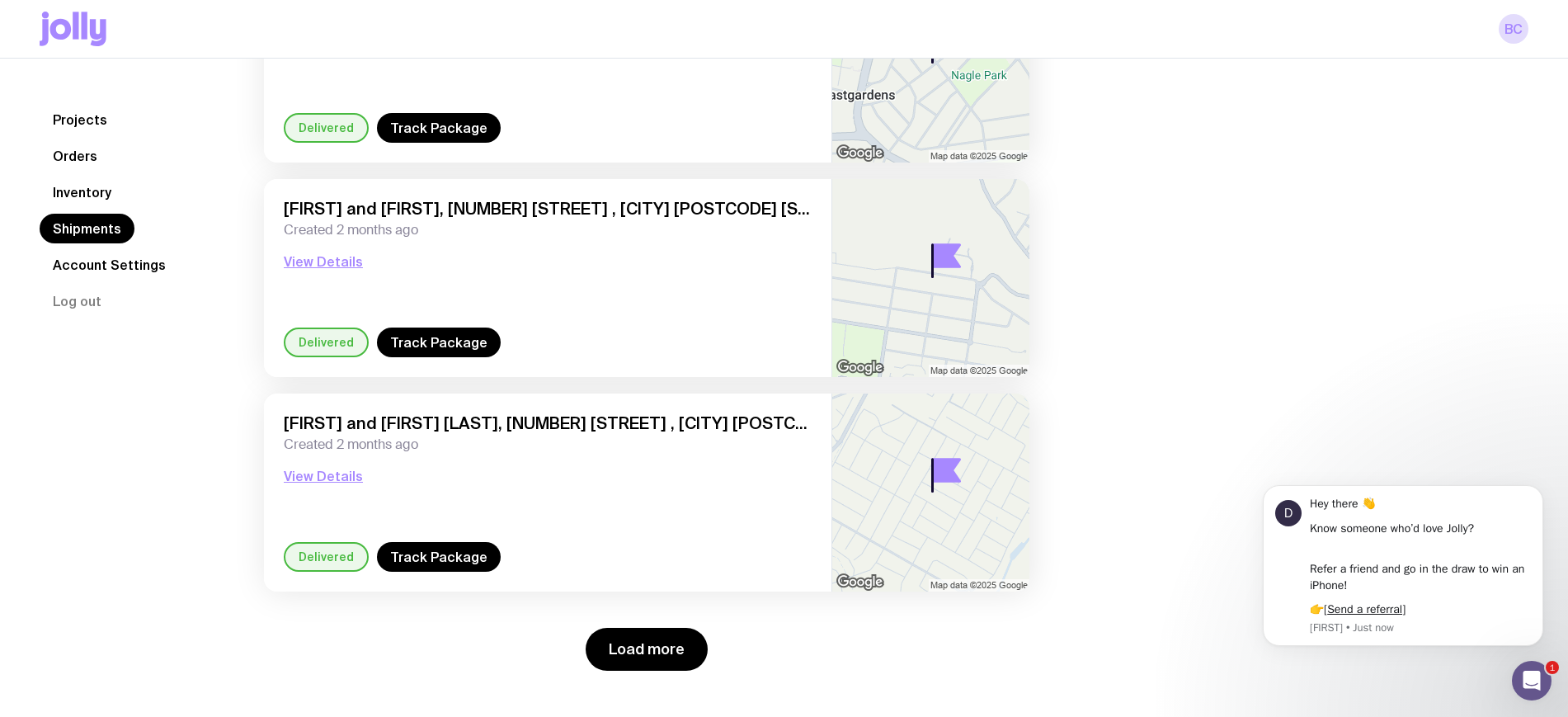 click on "Load more" 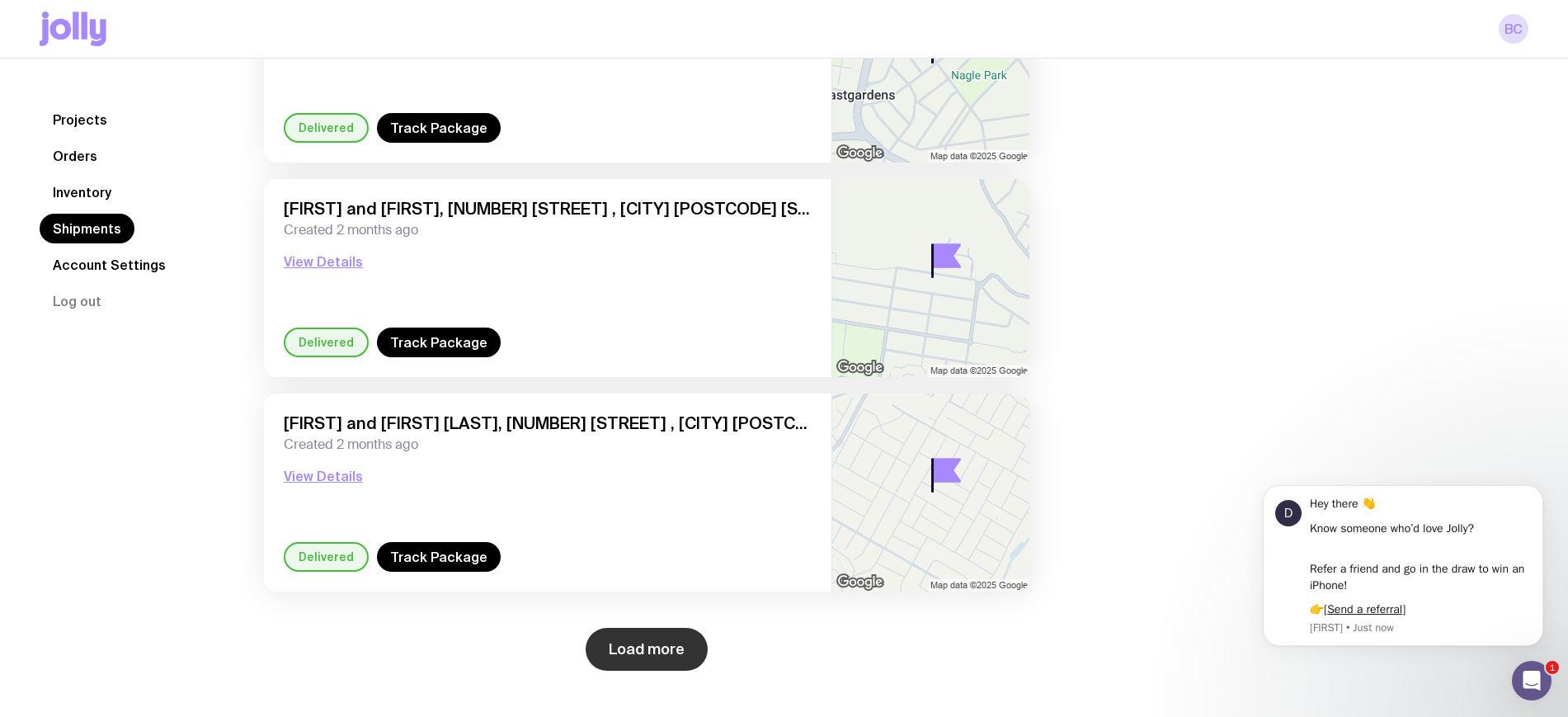 click on "Load more" at bounding box center [647, 649] 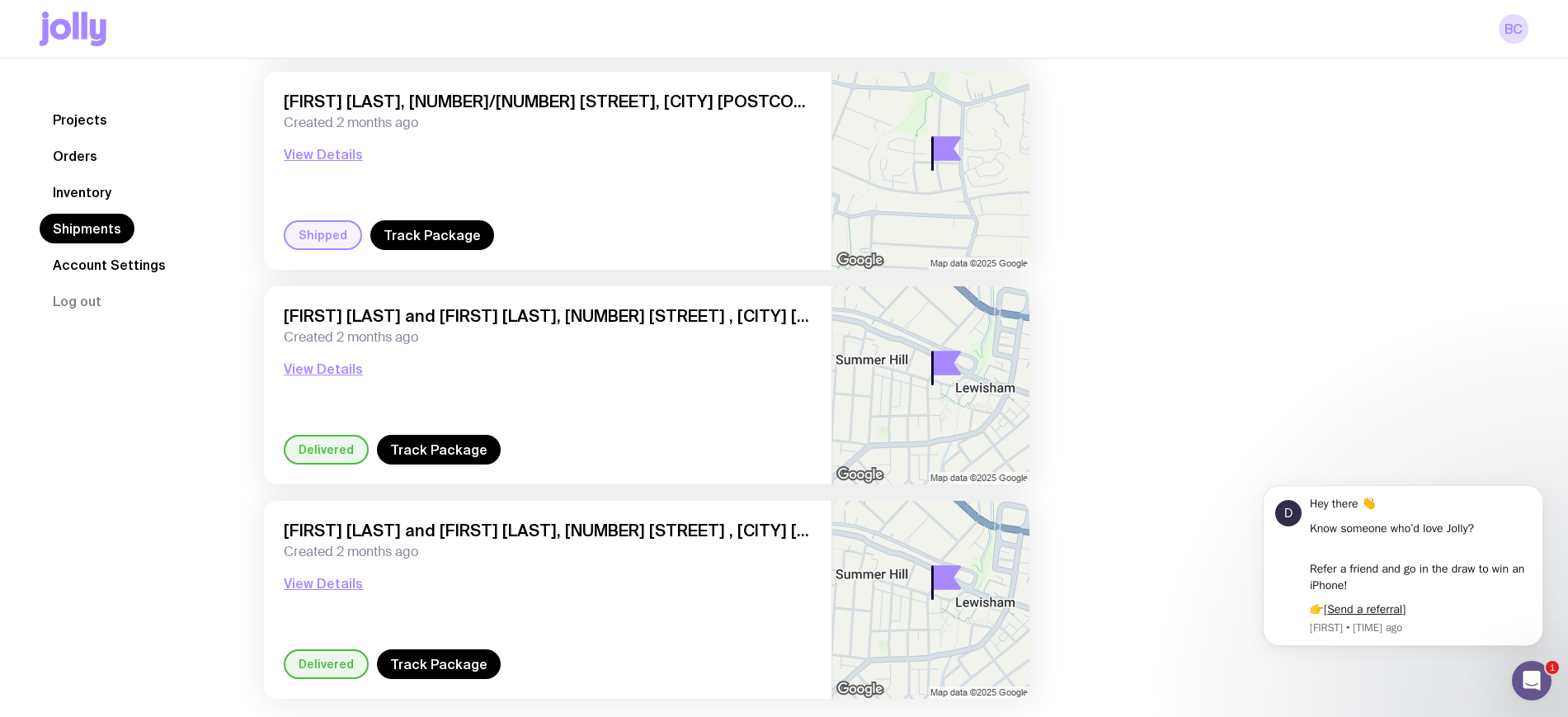 scroll, scrollTop: 7319, scrollLeft: 0, axis: vertical 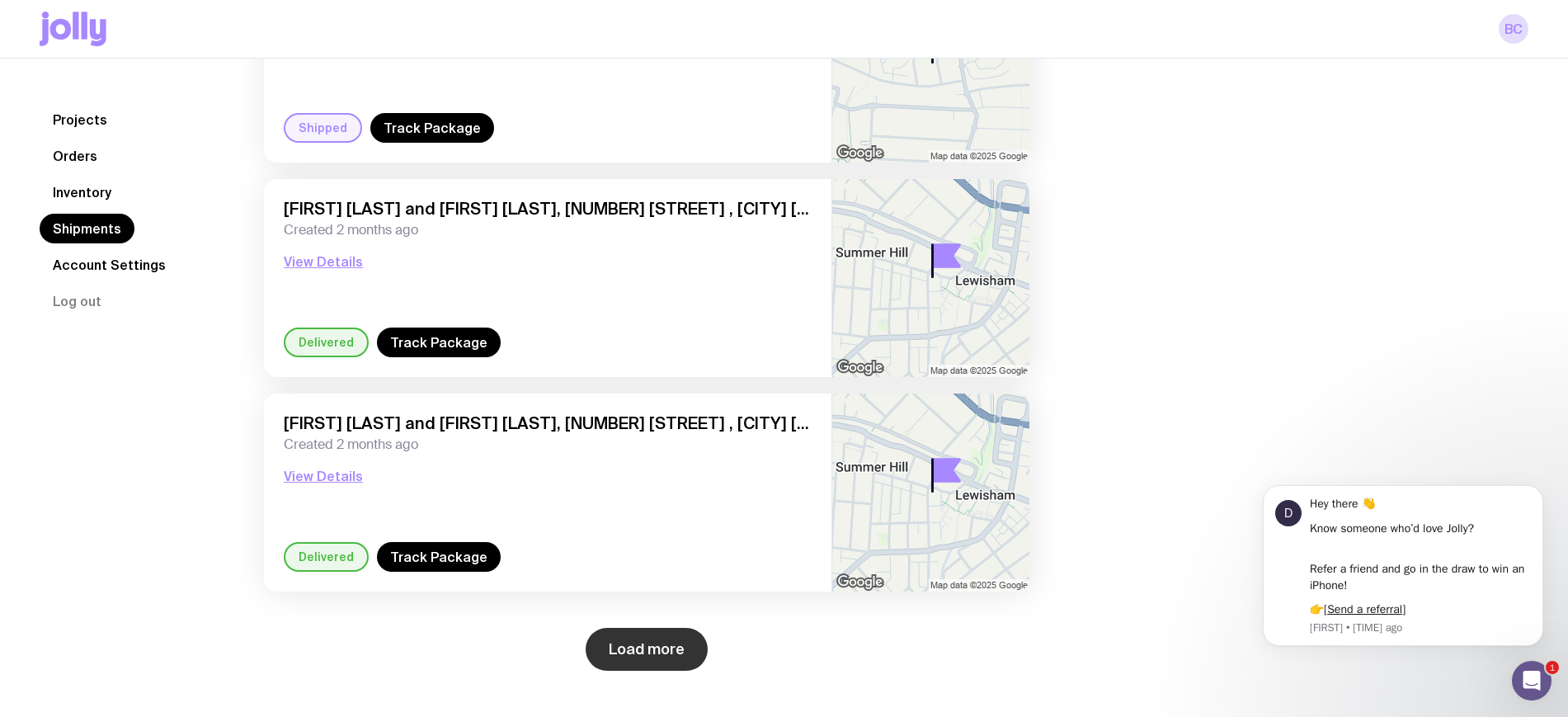click on "Load more" at bounding box center (647, 649) 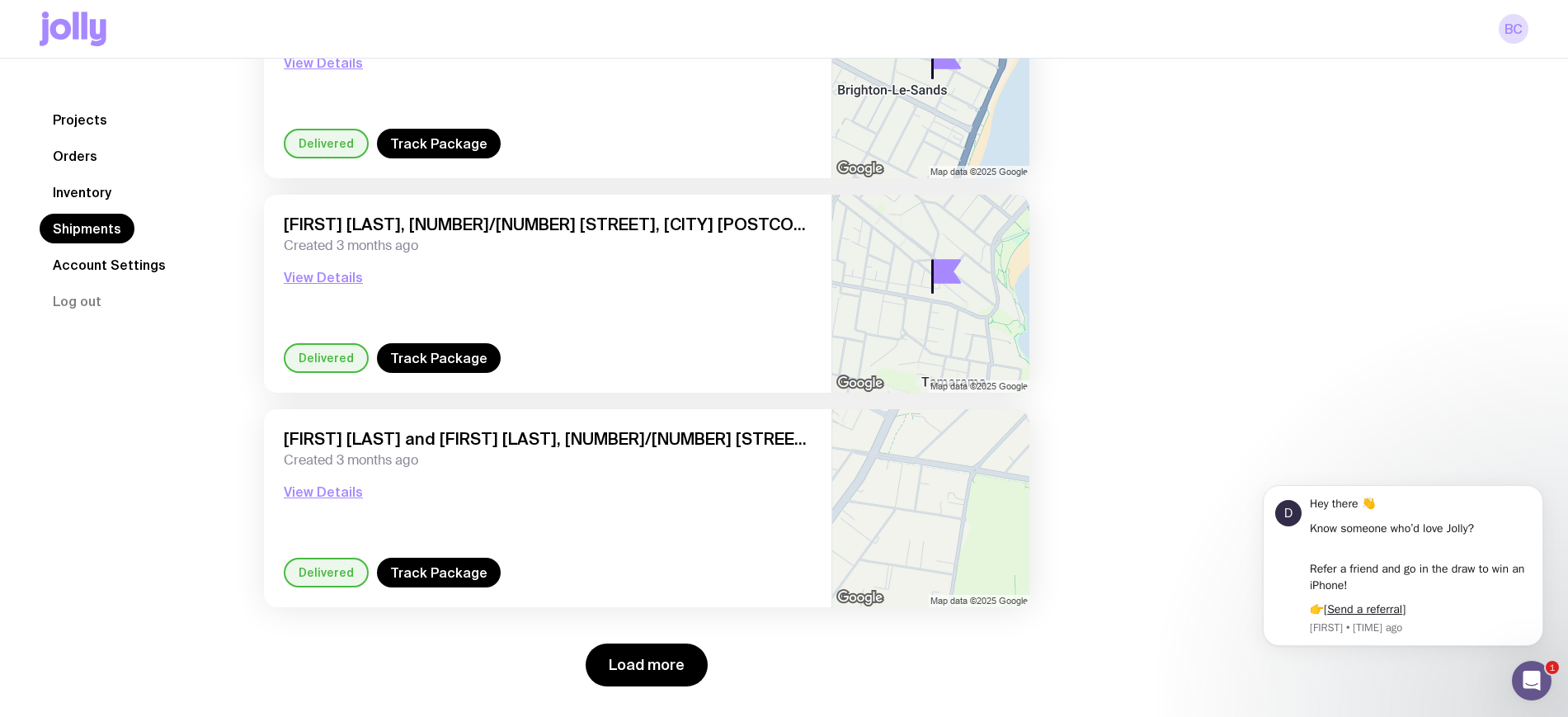 scroll, scrollTop: 9893, scrollLeft: 0, axis: vertical 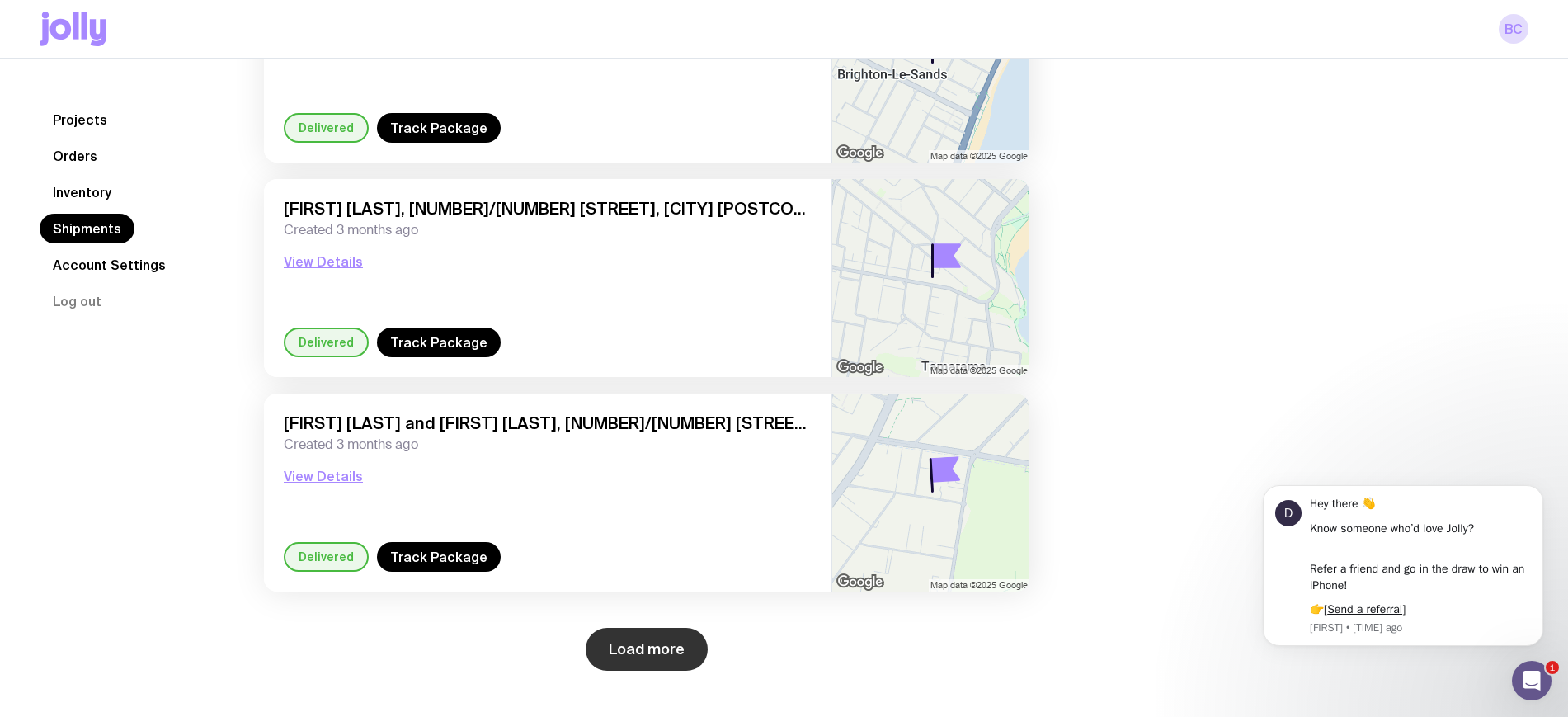click on "Load more" at bounding box center [647, 649] 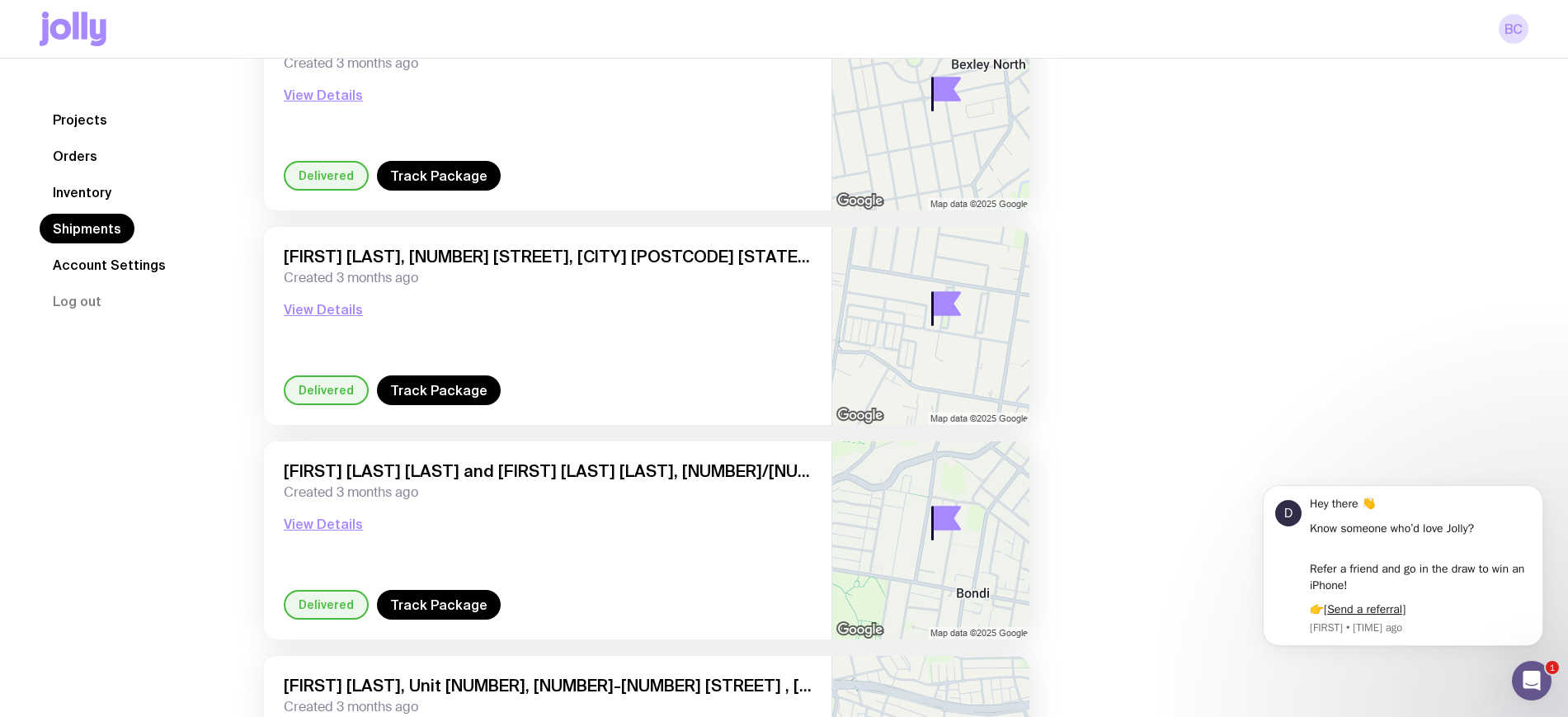scroll, scrollTop: 11551, scrollLeft: 0, axis: vertical 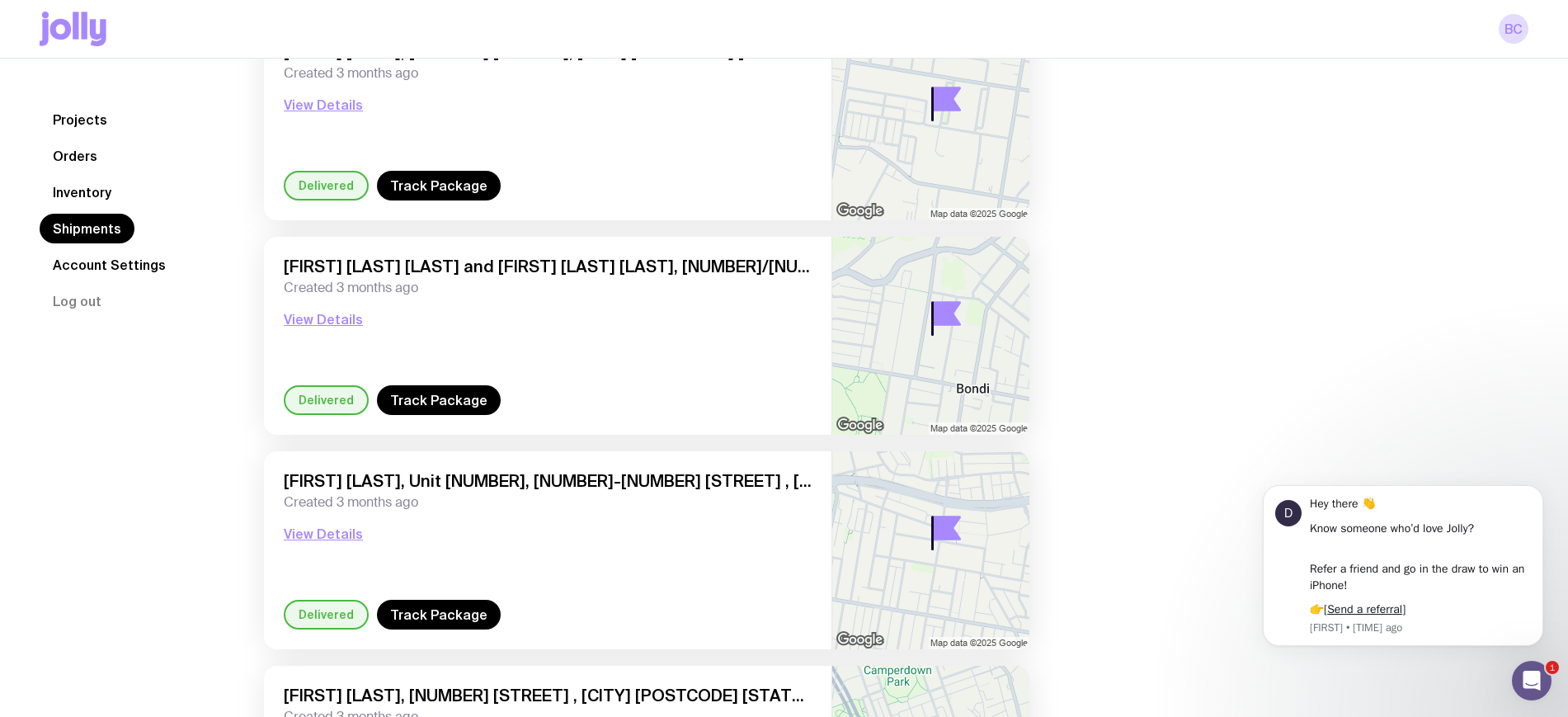 click on "Orders" 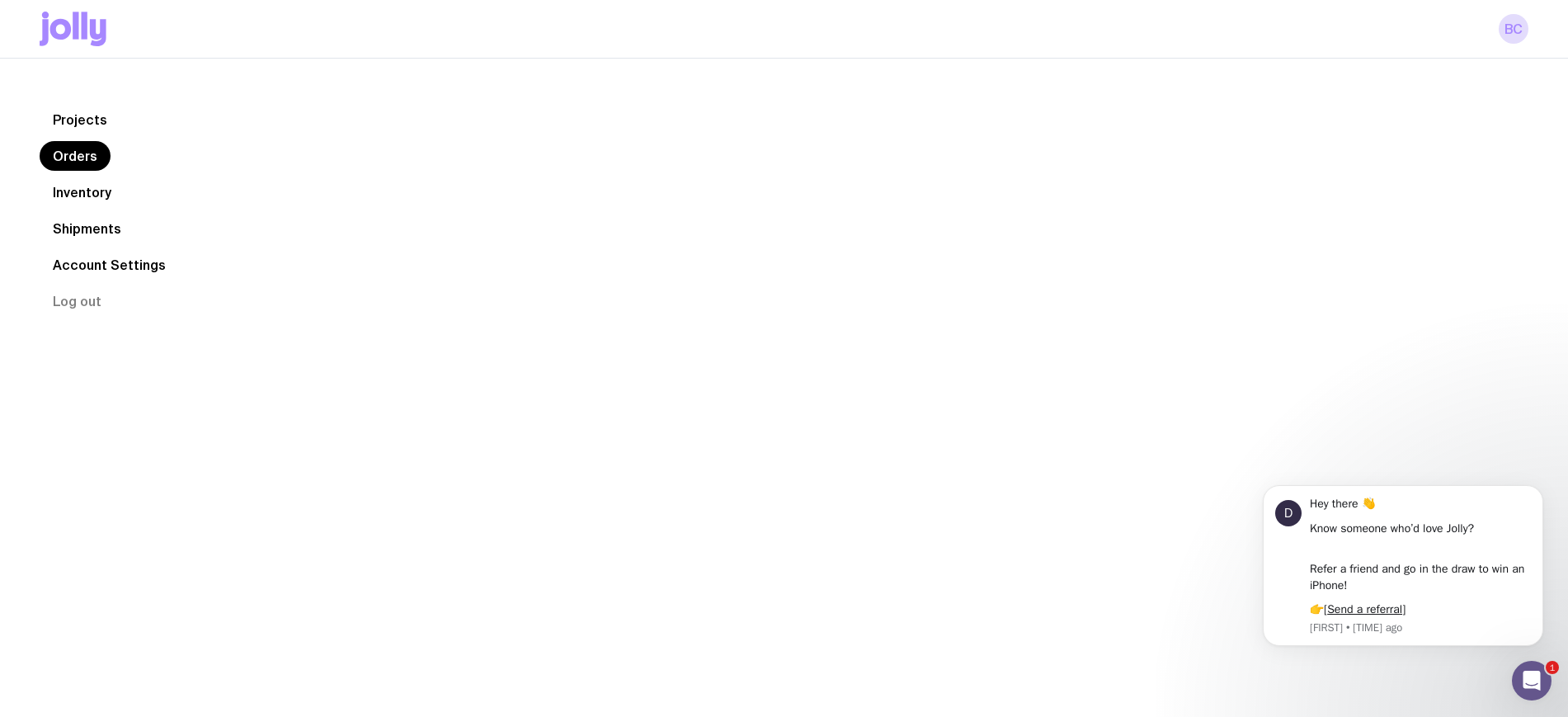scroll, scrollTop: 0, scrollLeft: 0, axis: both 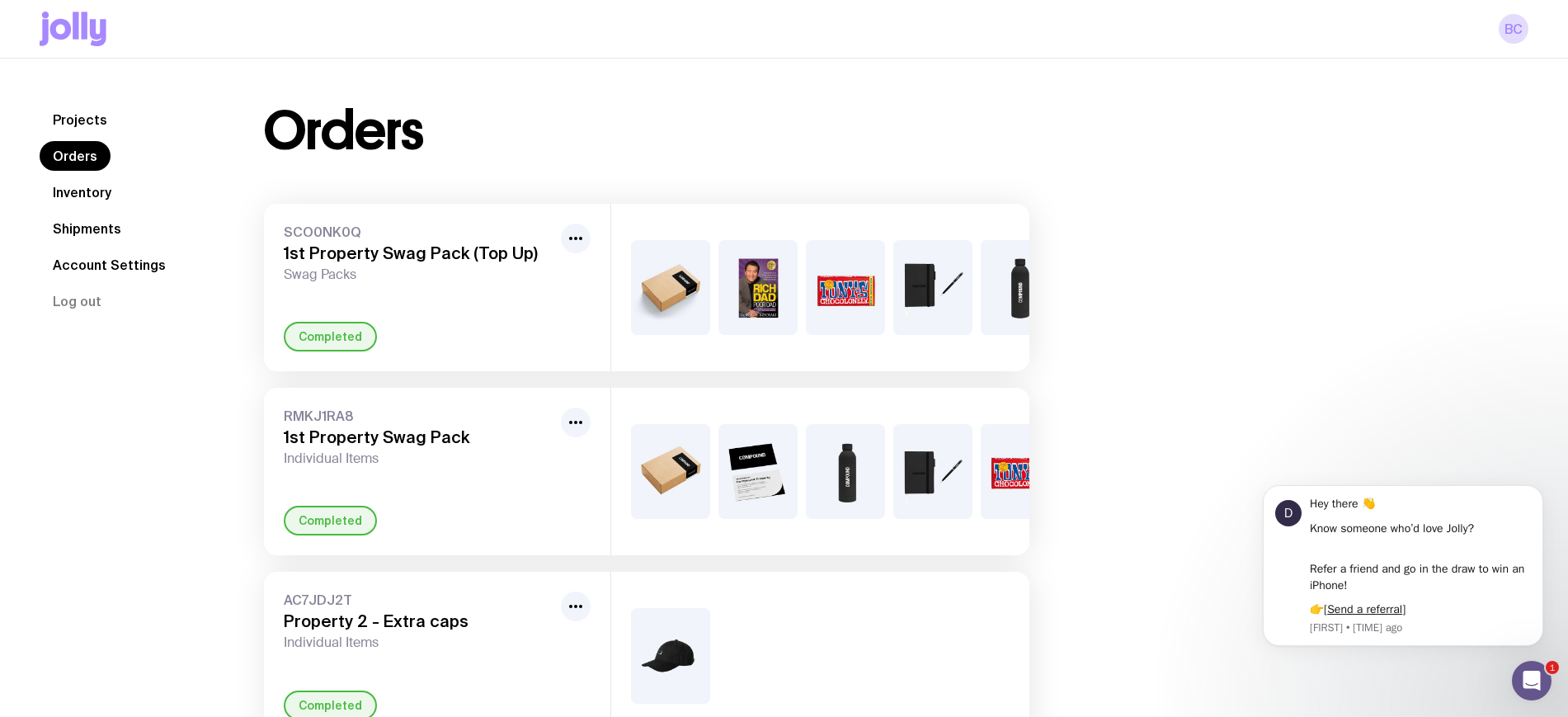 click on "Inventory" 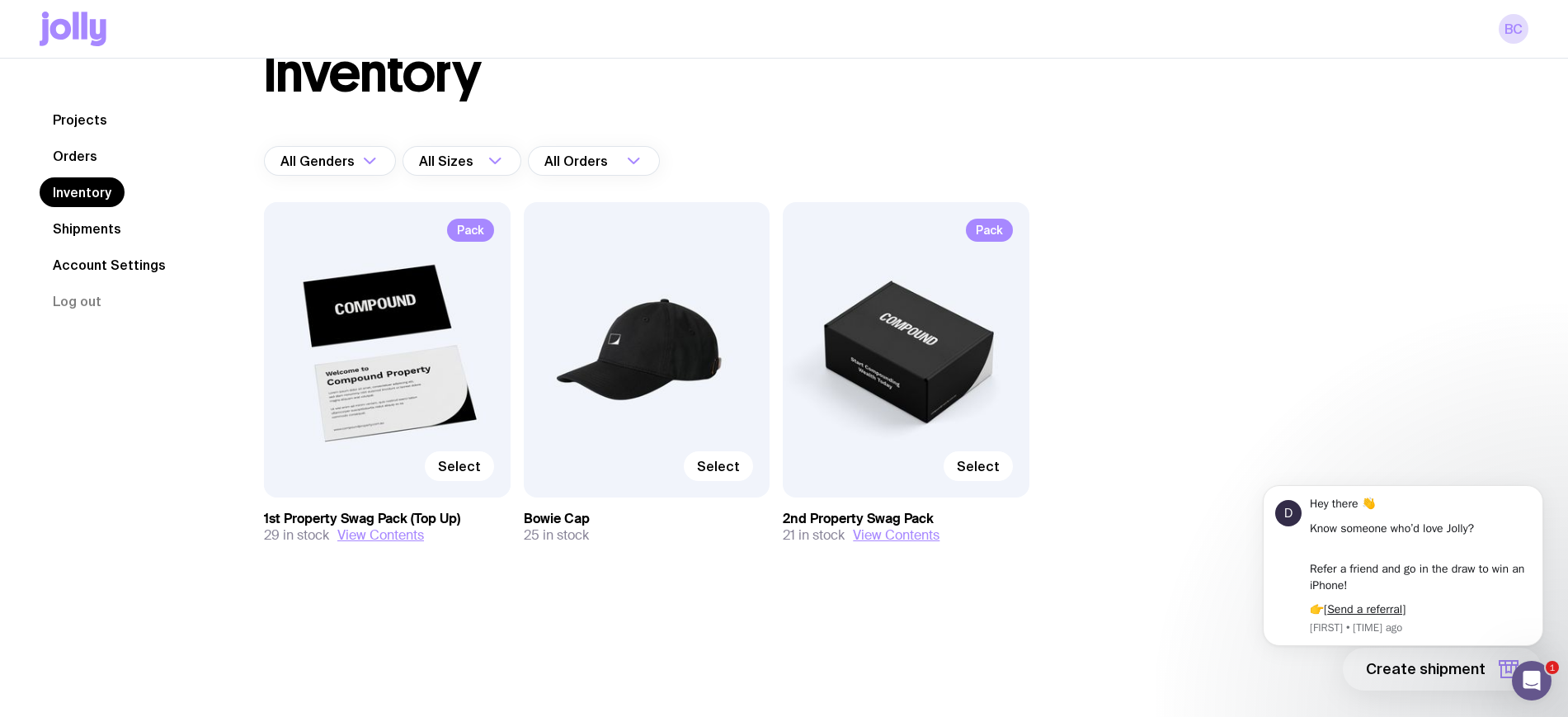 scroll, scrollTop: 59, scrollLeft: 0, axis: vertical 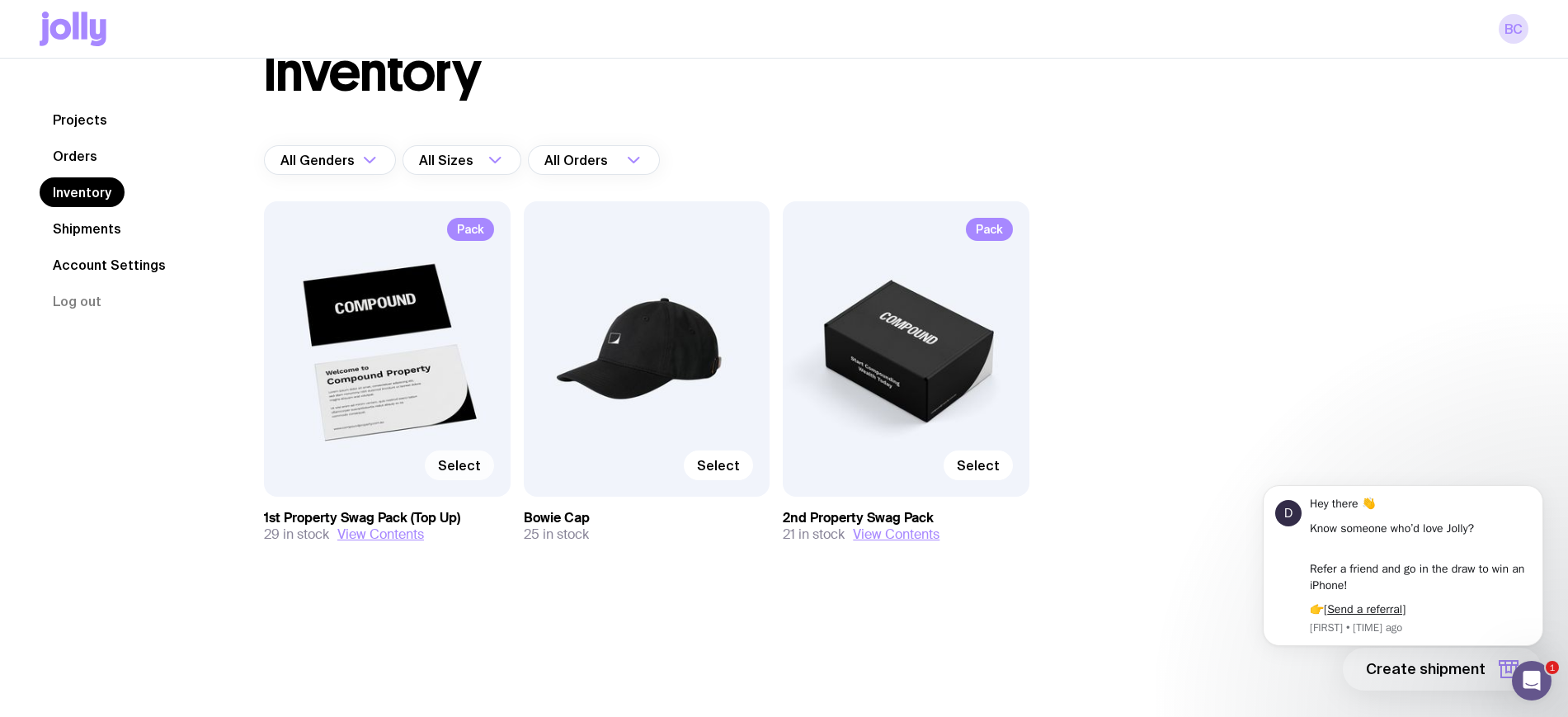 click on "Select" at bounding box center [459, 465] 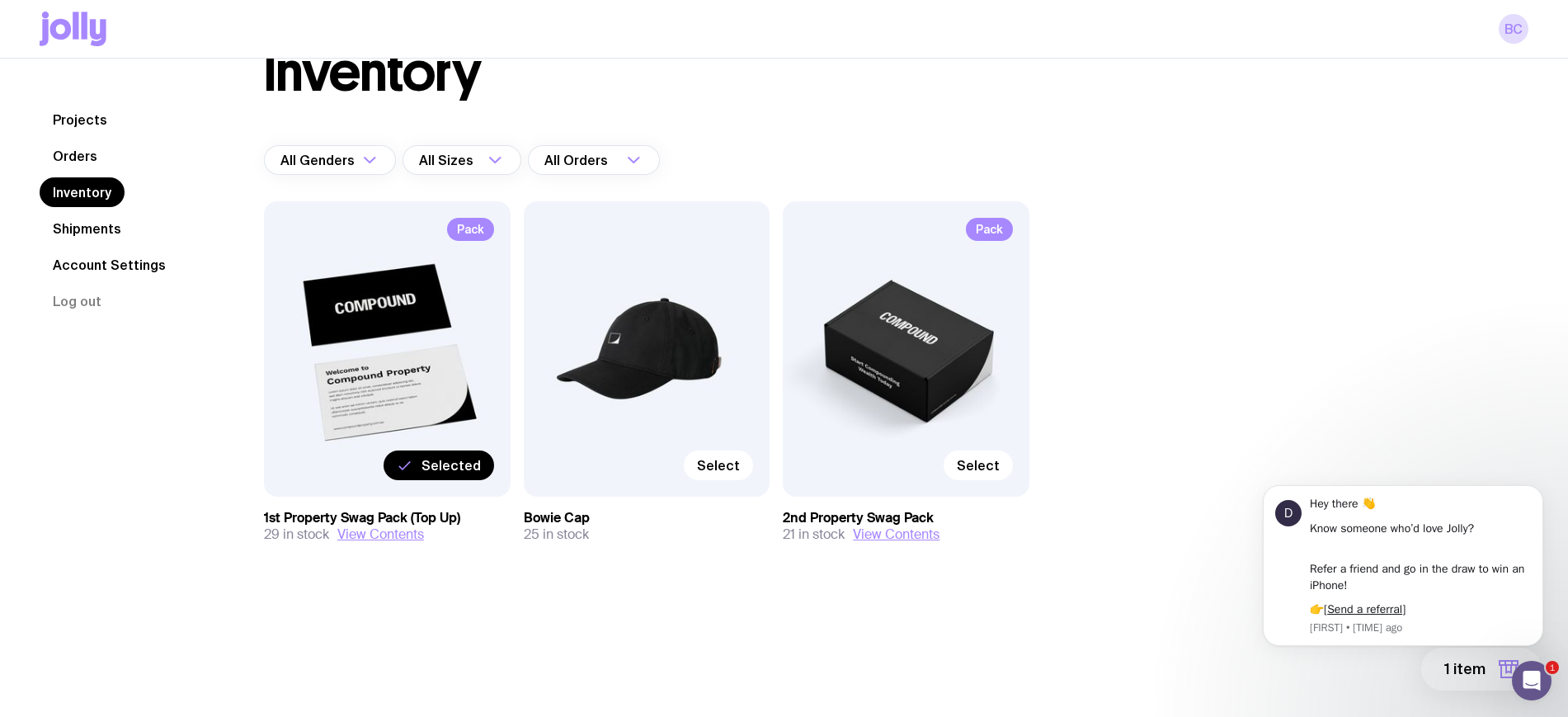 click on "1 item" 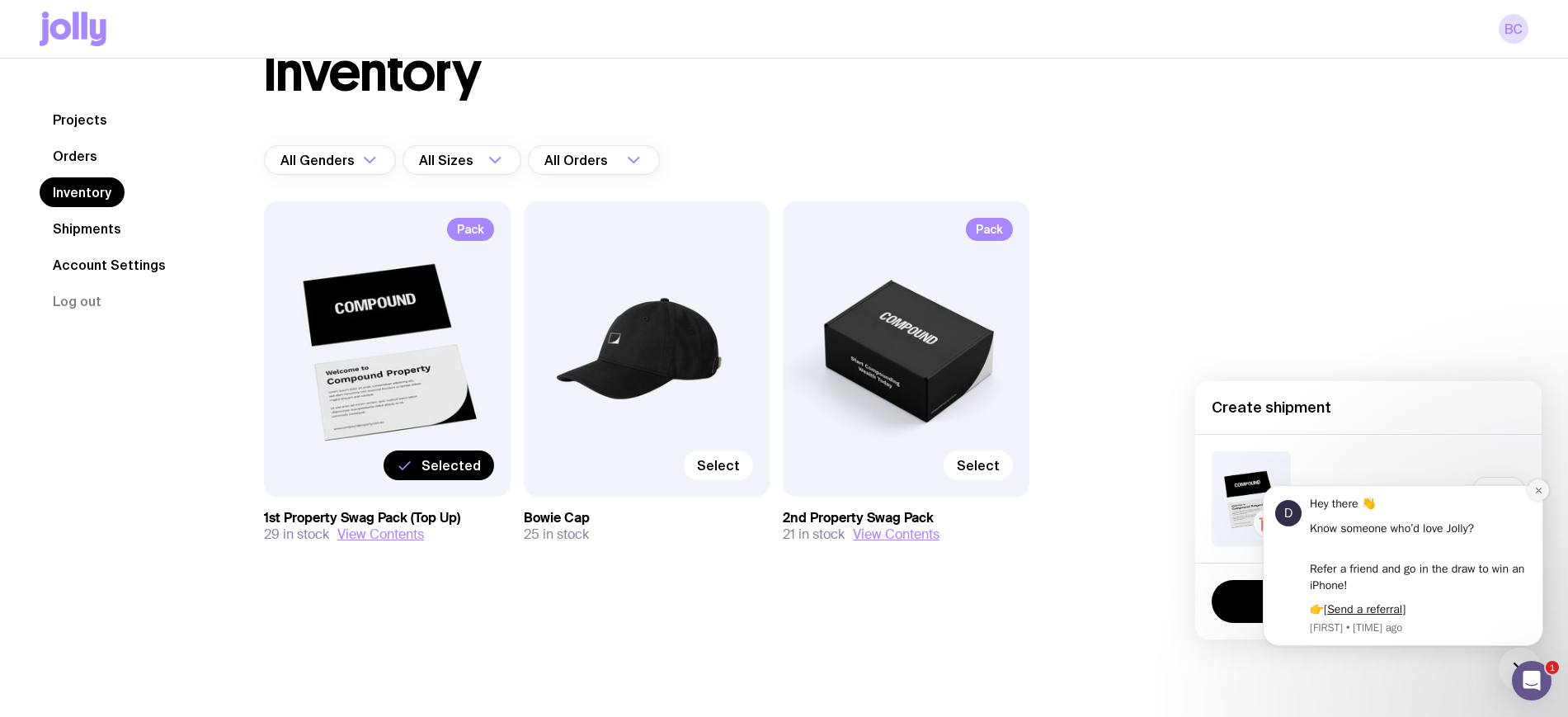 click at bounding box center [1538, 490] 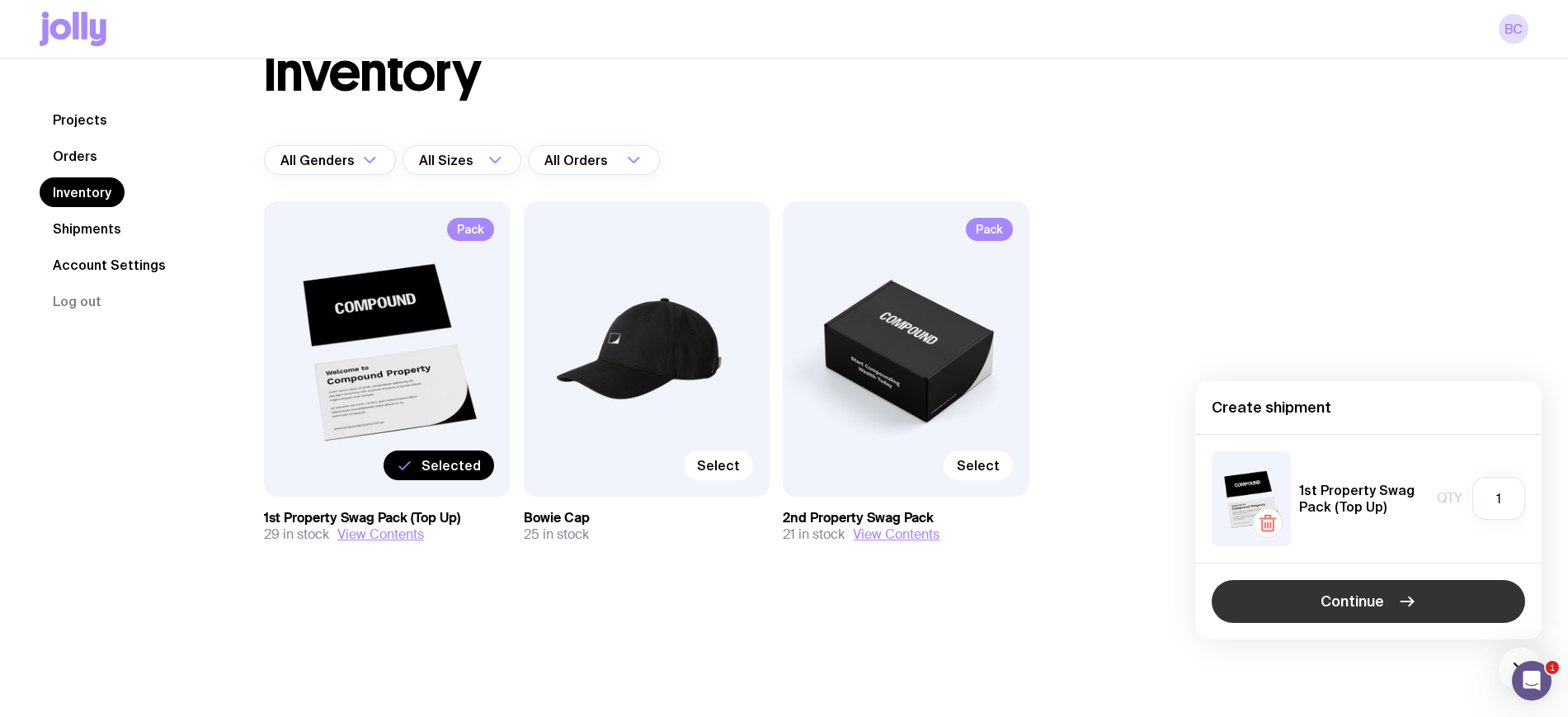 click on "Continue" 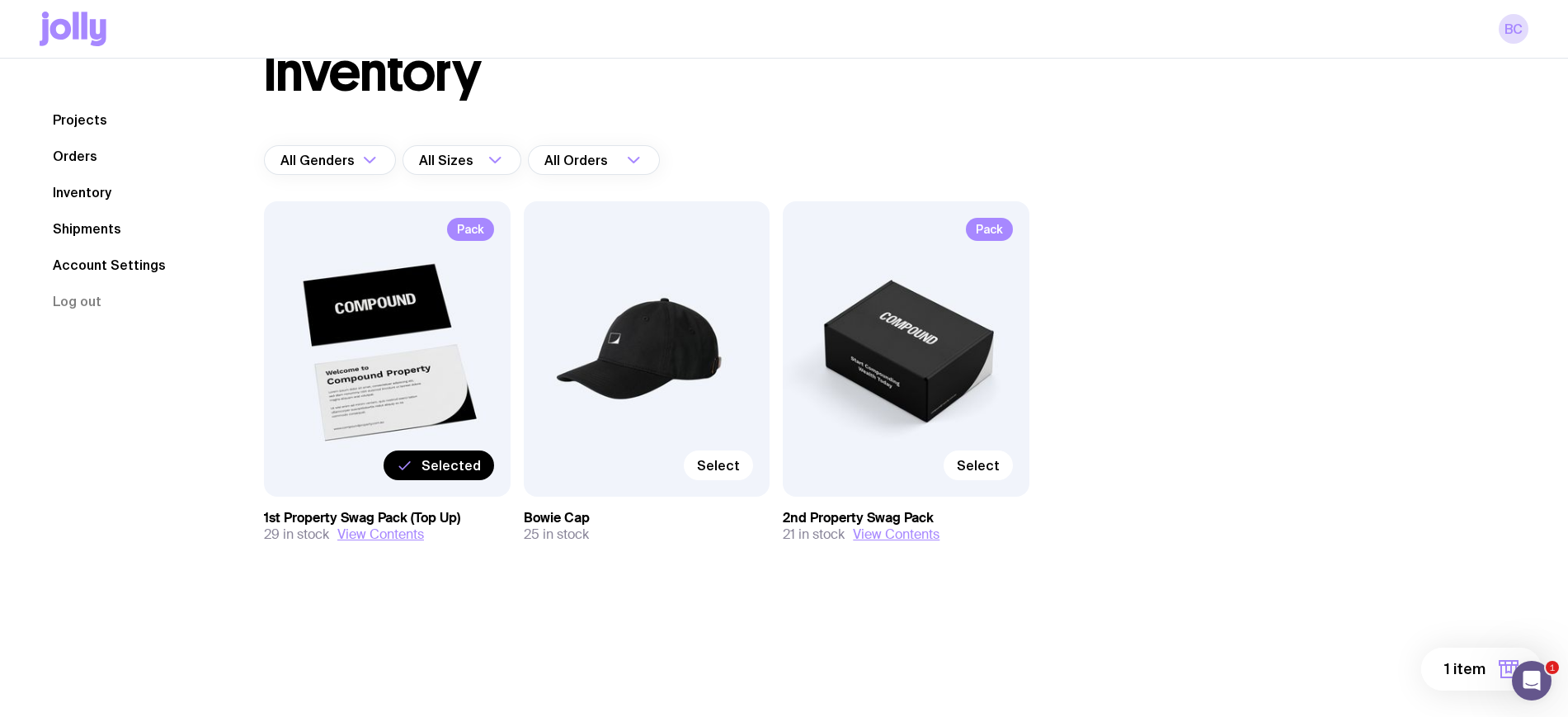 scroll, scrollTop: 0, scrollLeft: 0, axis: both 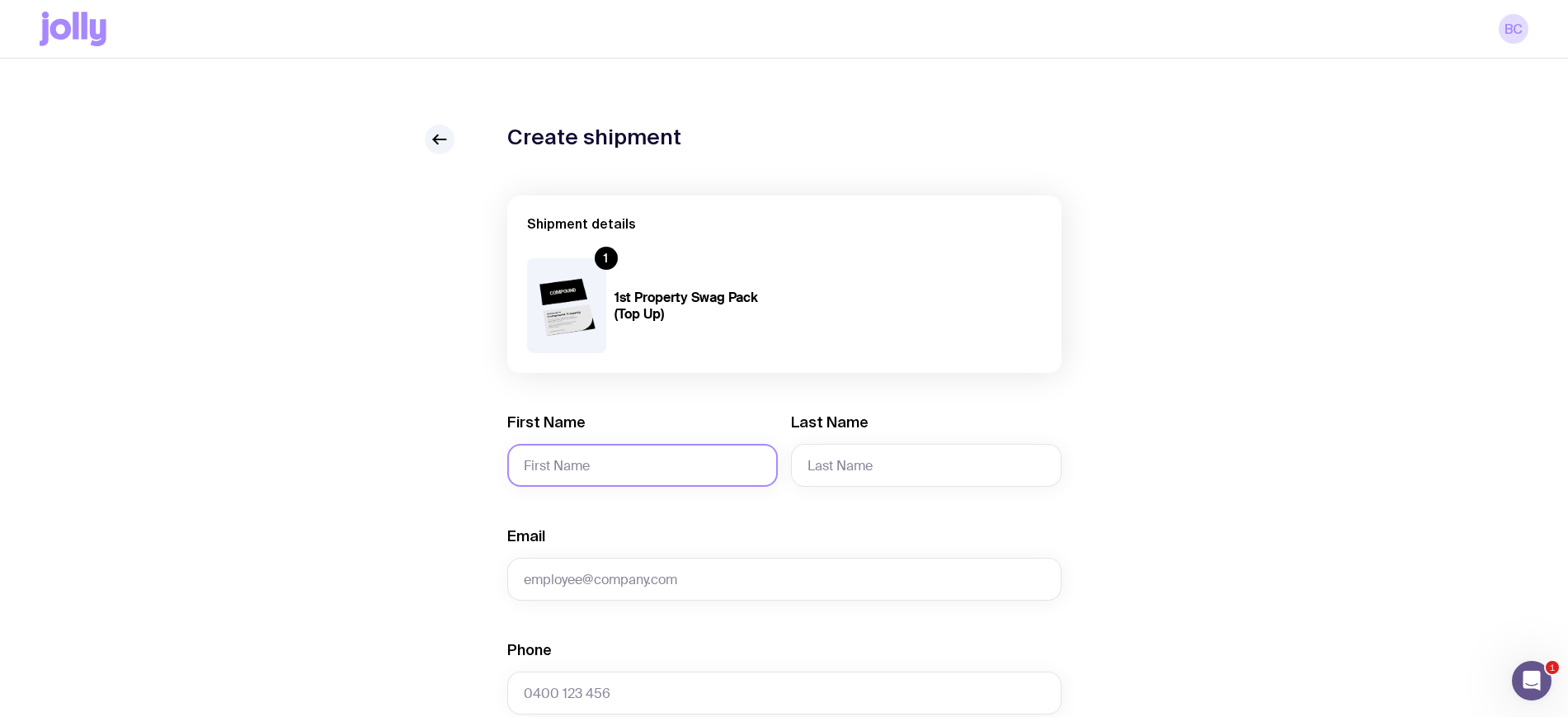 click on "First Name" 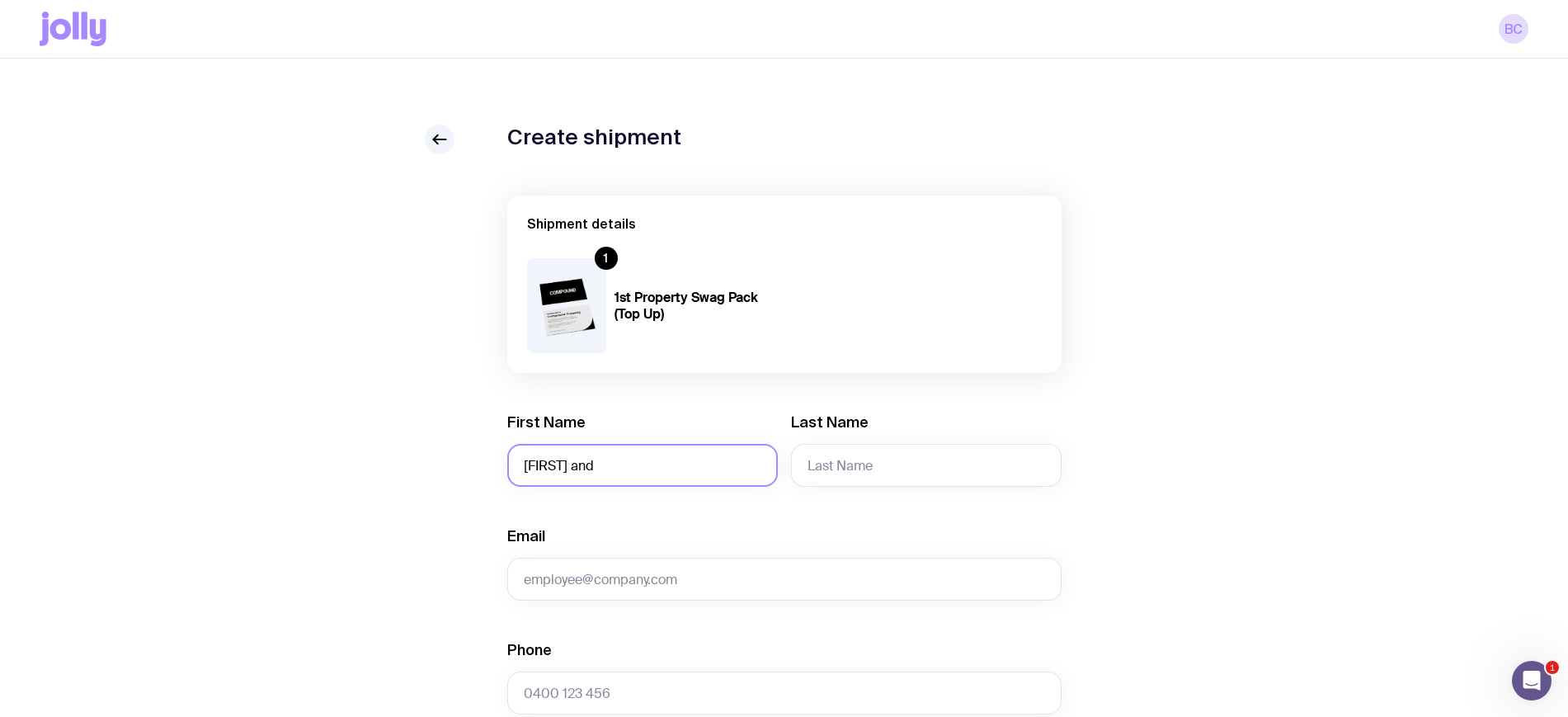 type on "[FIRST] and" 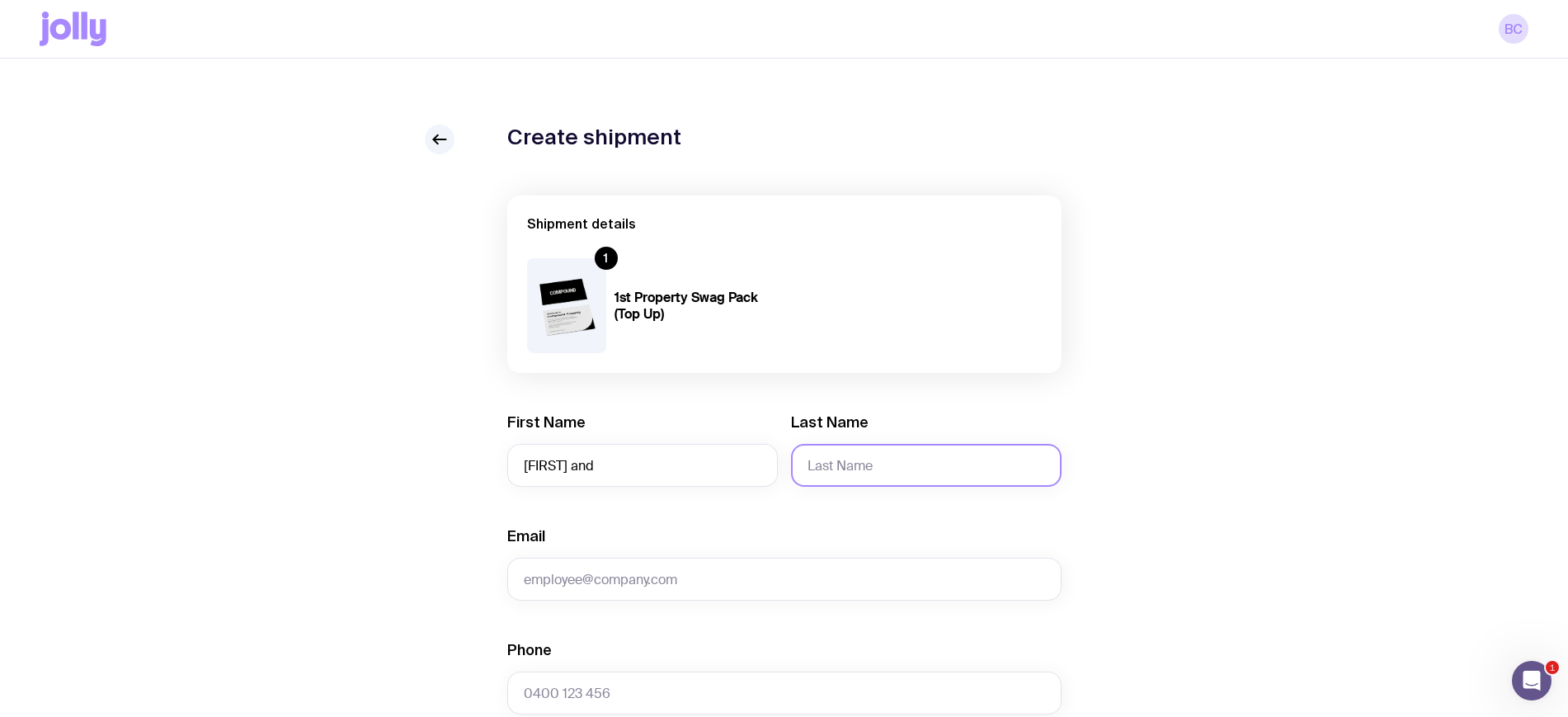 type on "m" 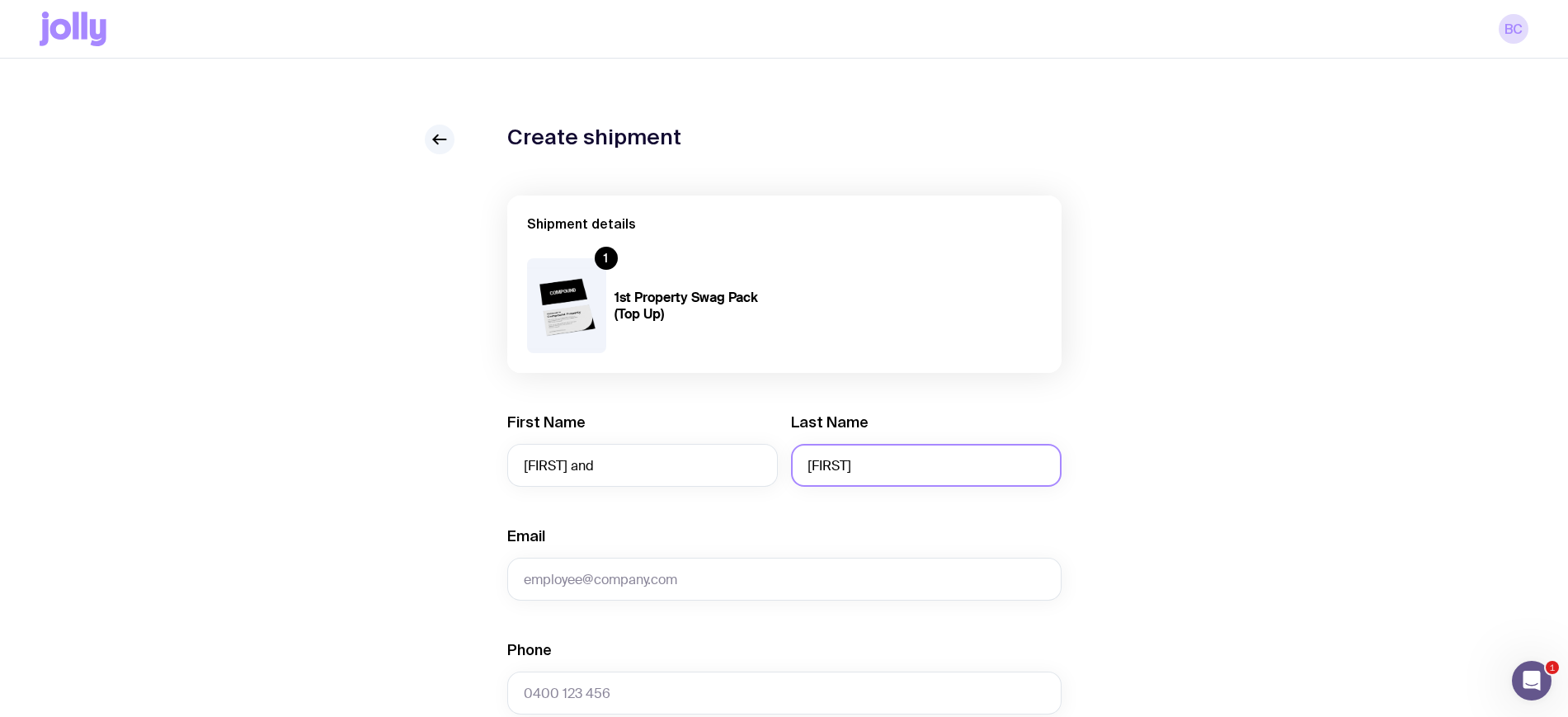 type on "[FIRST]" 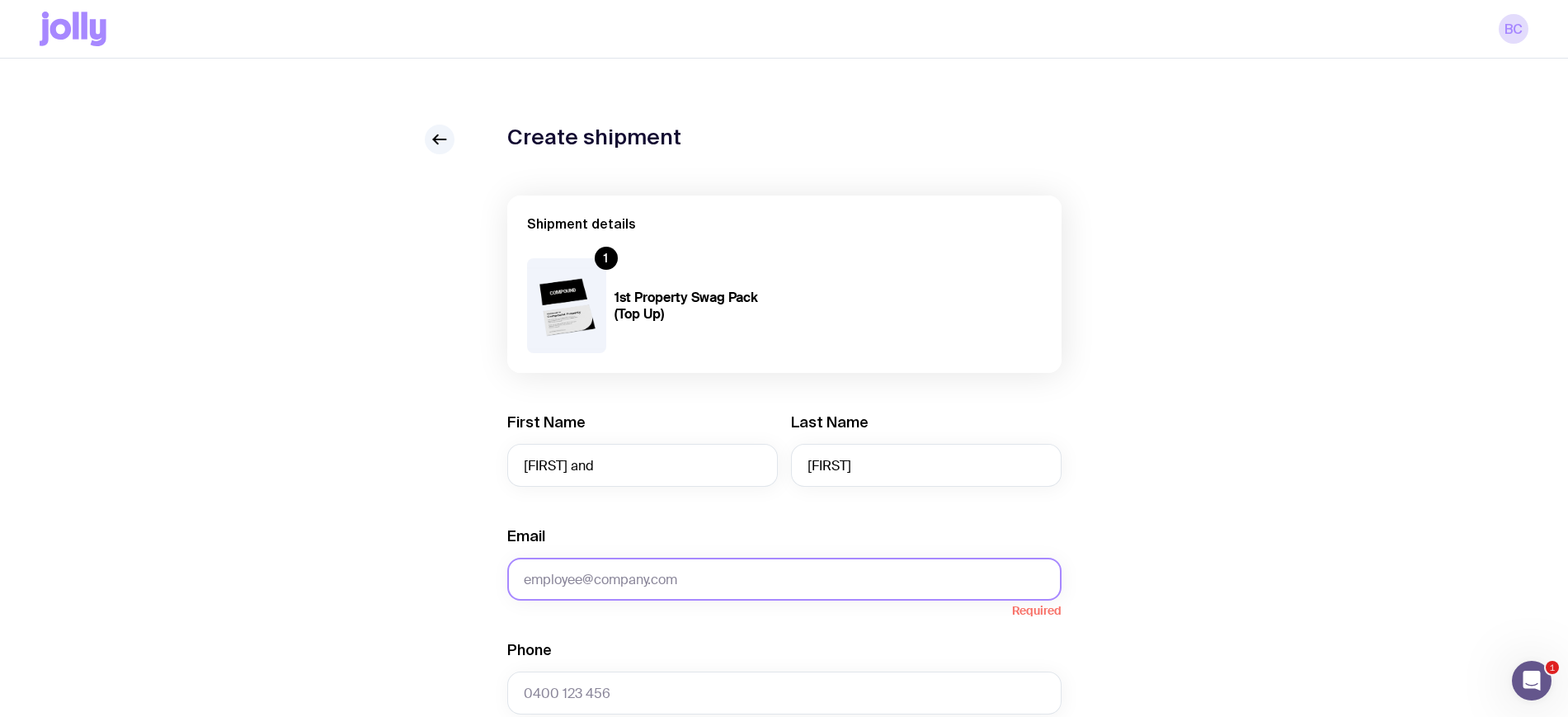 paste on "[EMAIL]" 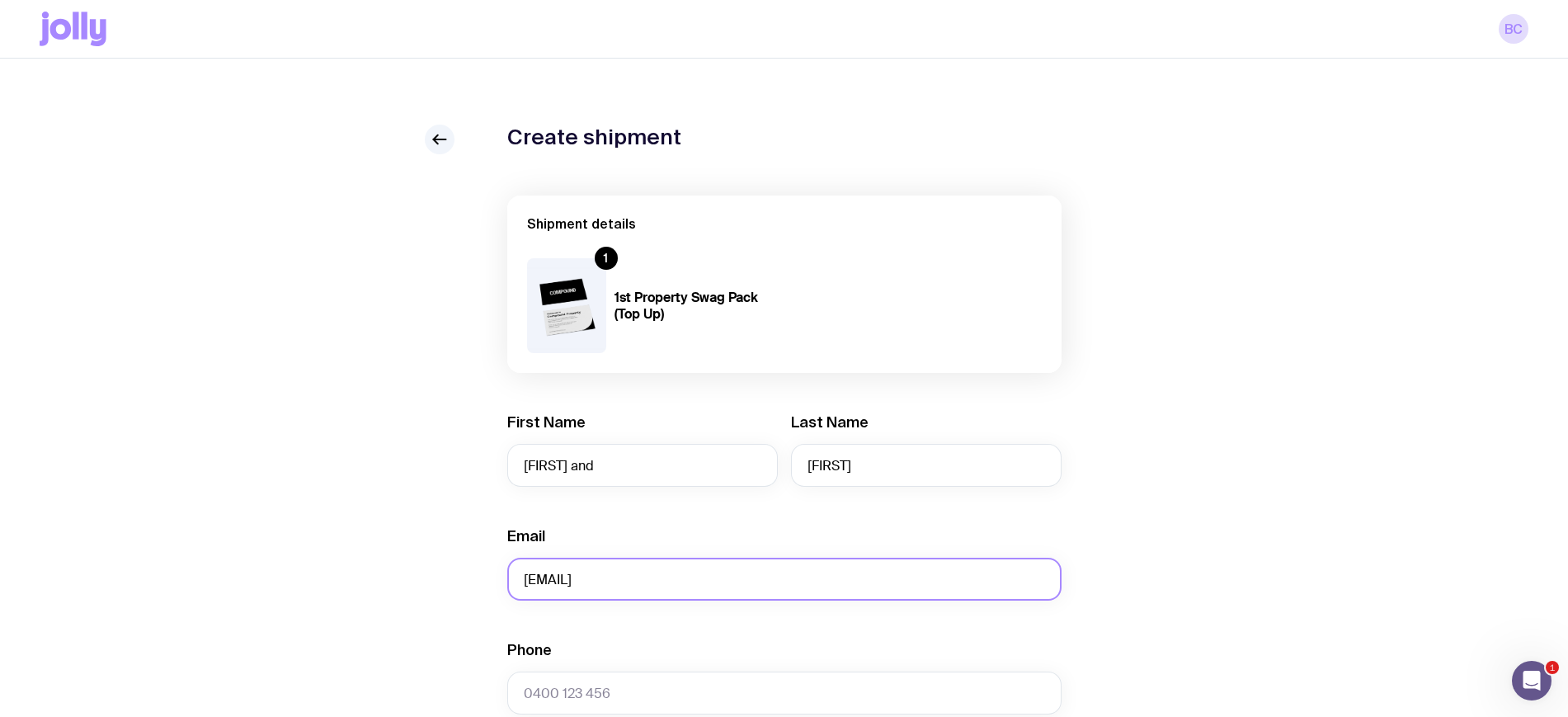 scroll, scrollTop: 309, scrollLeft: 0, axis: vertical 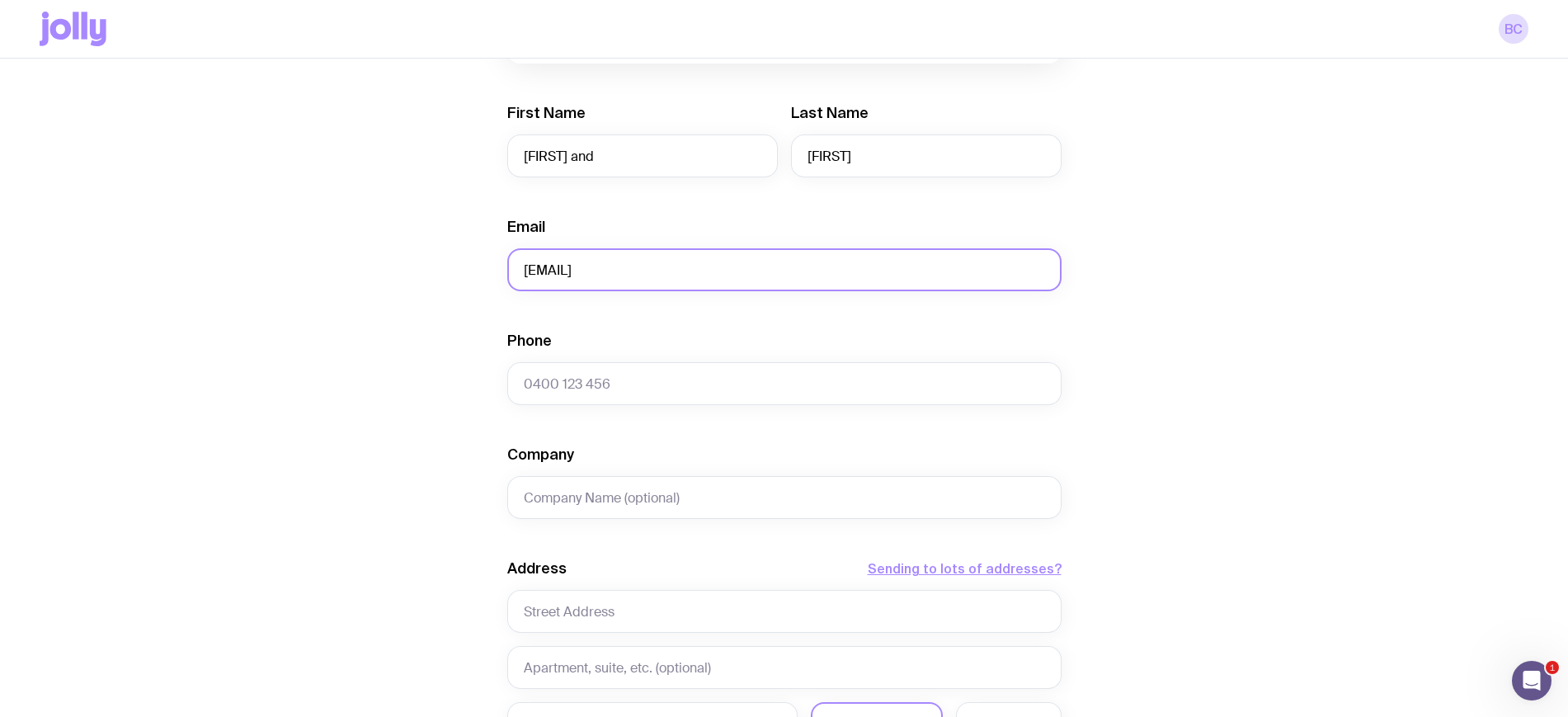 type on "[EMAIL]" 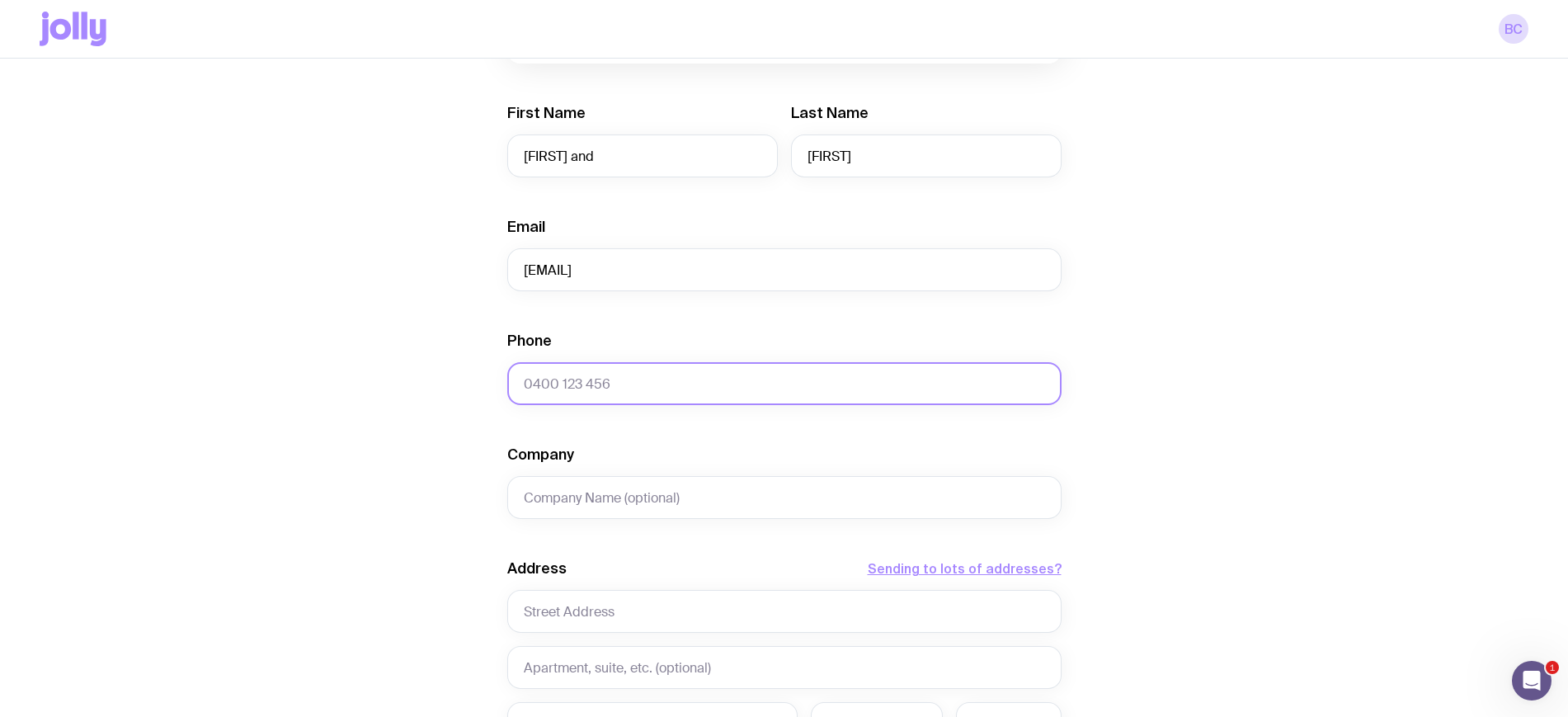 click on "Phone" 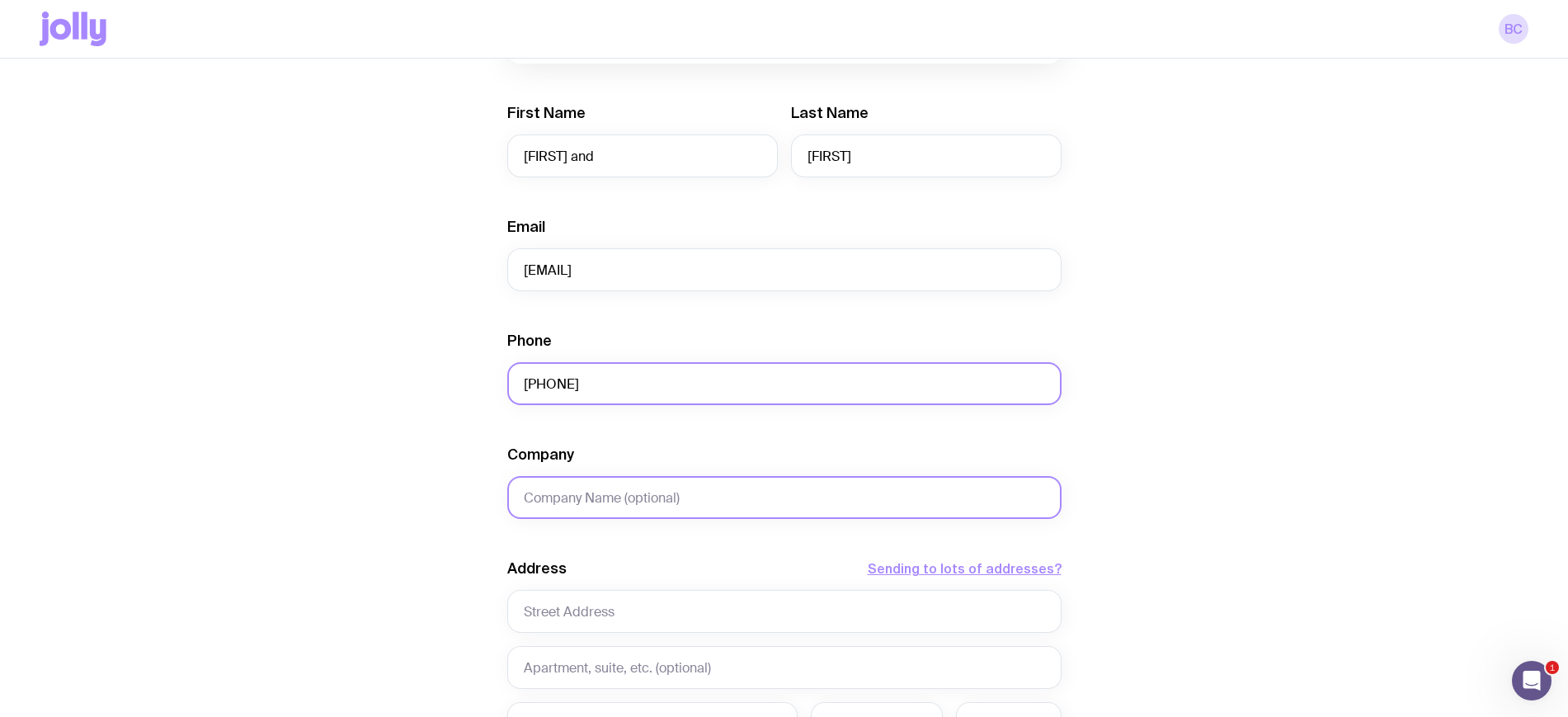 type on "[PHONE]" 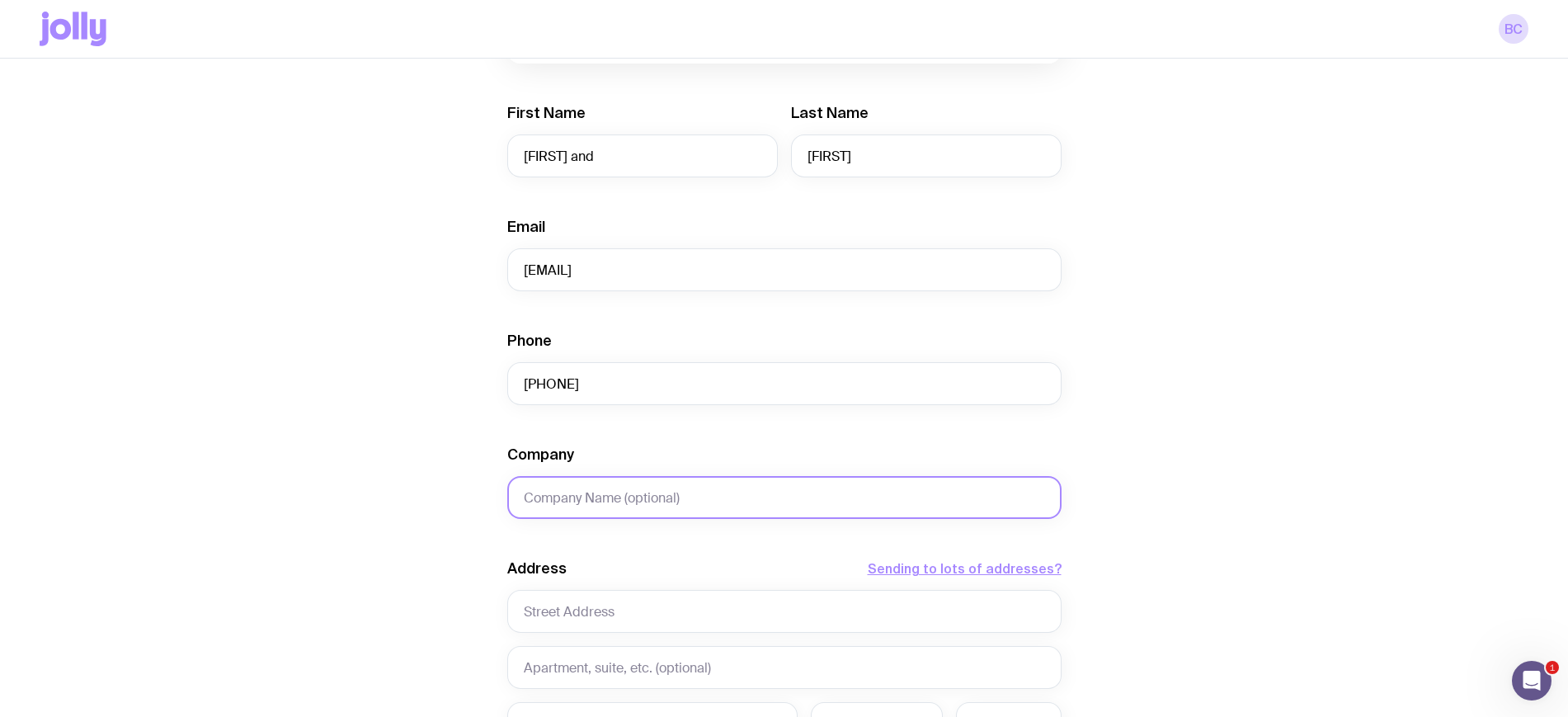 click on "Company" 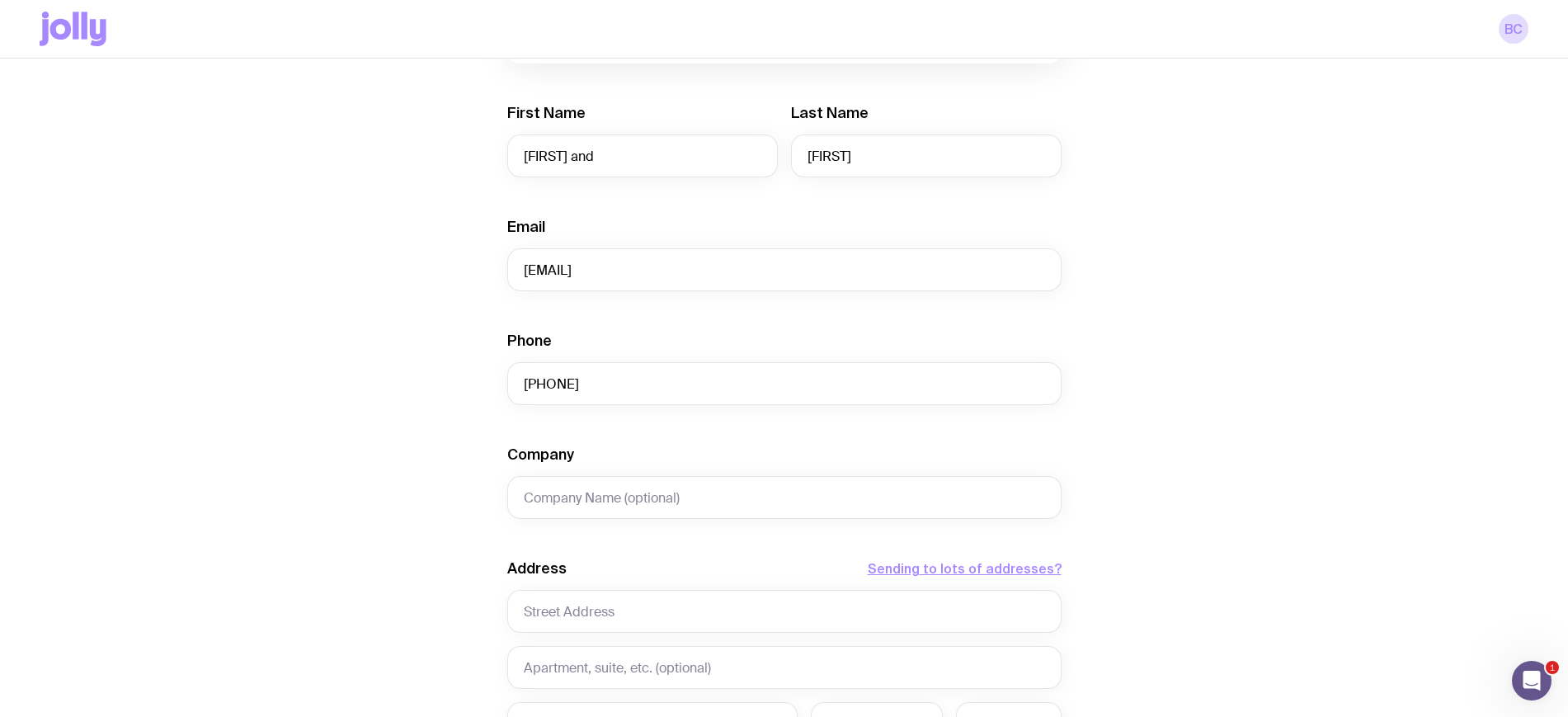 click on "Create shipment Shipment details 1 1st Property Swag Pack (Top Up) First Name [FIRST] and Last Name [LAST] Email [EMAIL] Phone [PHONE] Company Address  Sending to lots of addresses?  [NUMBER]/[NUMBER] [STREET] [CITY] [STATE] Loading... [COUNTRY] Loading...  We’re unable to deliver to PO Boxes. Please use a street address so your shipment arrives without a hitch.  Payment Details  Shipping costs will be invoiced to your account at the end of each month.  Create shipment  Cancel" 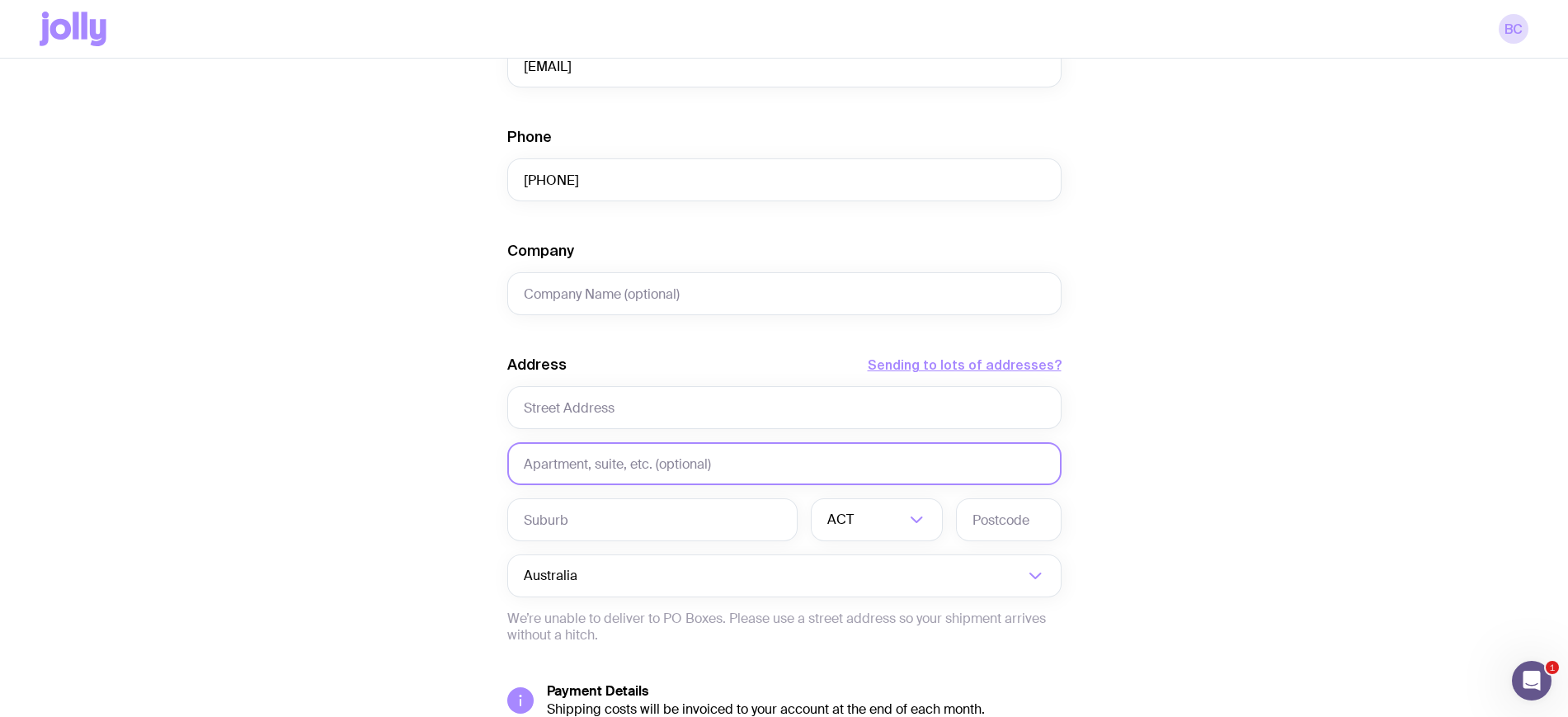 scroll, scrollTop: 516, scrollLeft: 0, axis: vertical 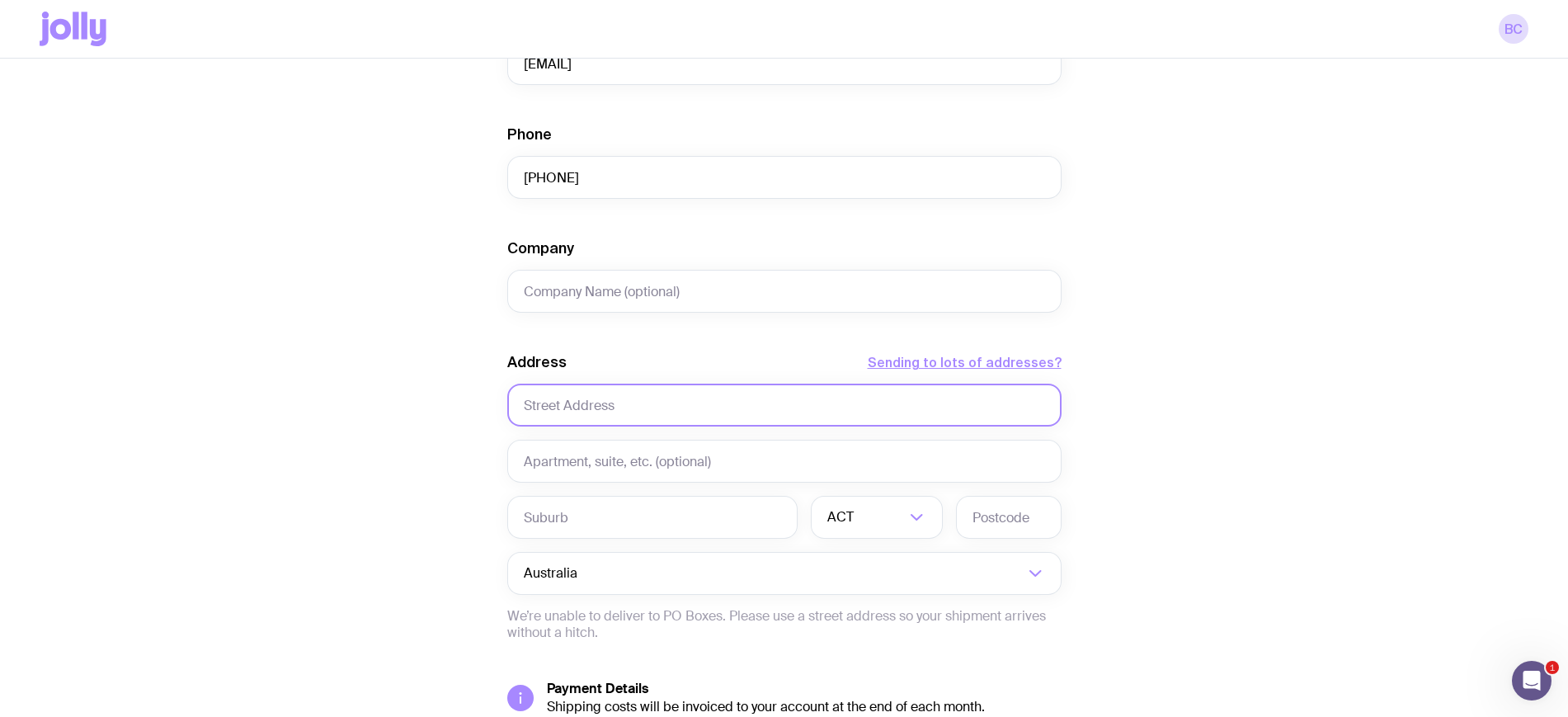 click 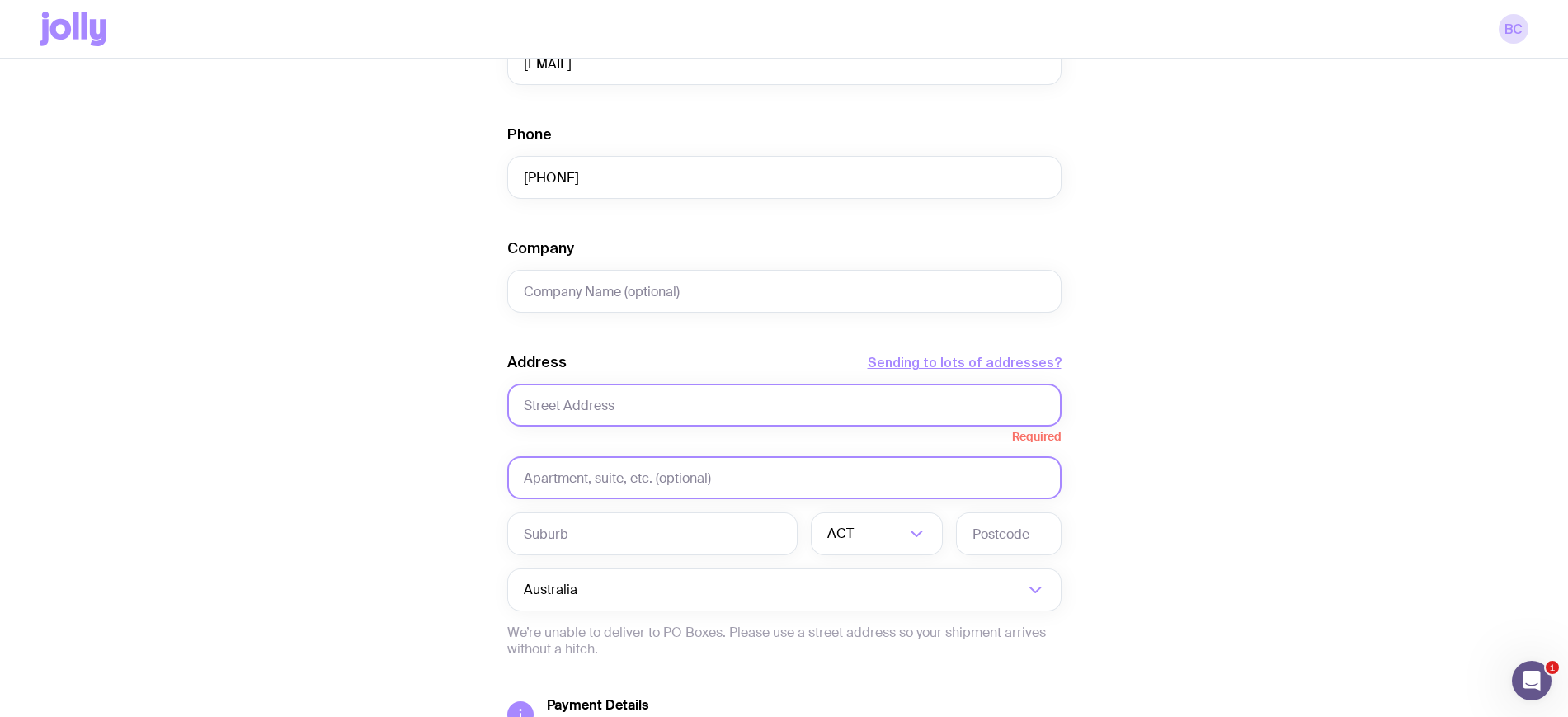 paste on "[NUMBER]/[NUMBER] [STREET]," 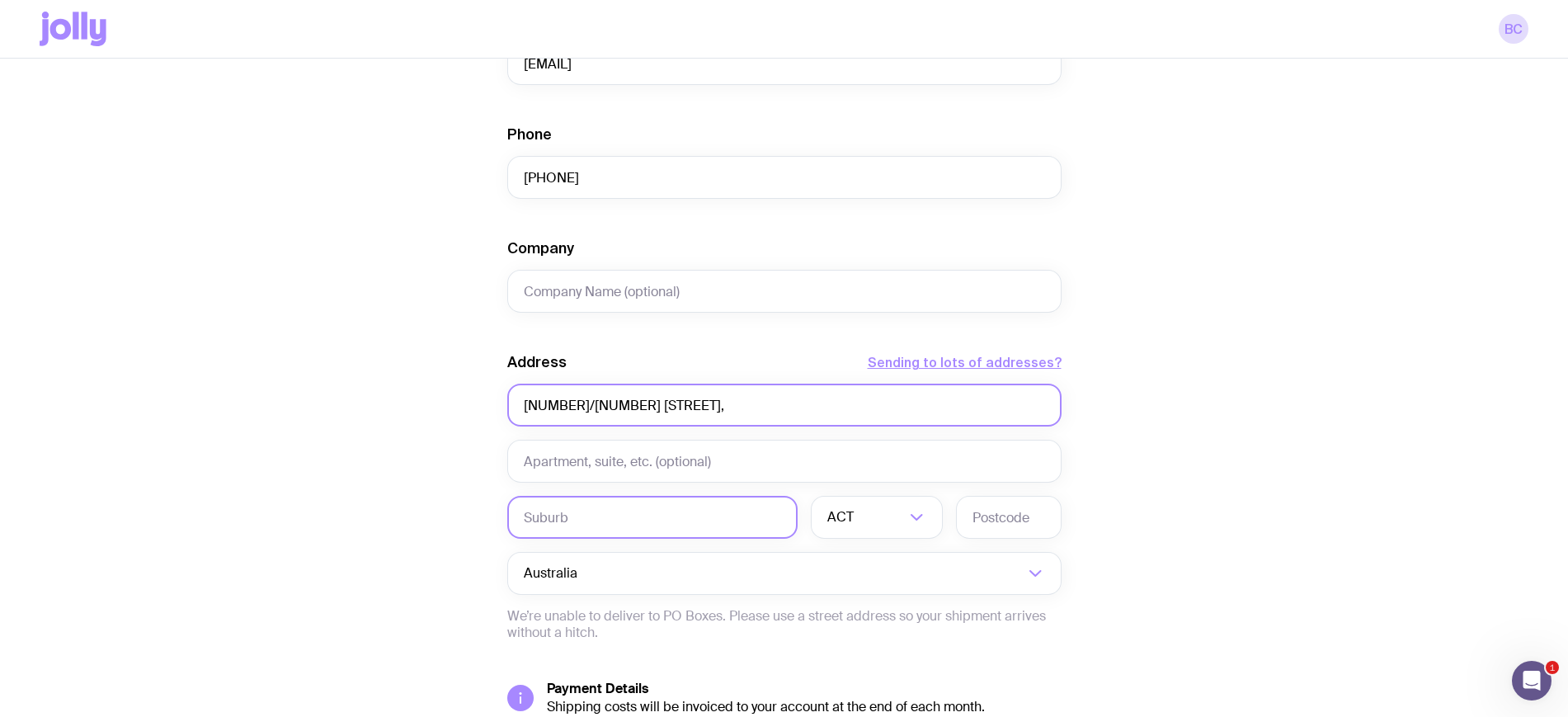 type on "[NUMBER]/[NUMBER] [STREET]," 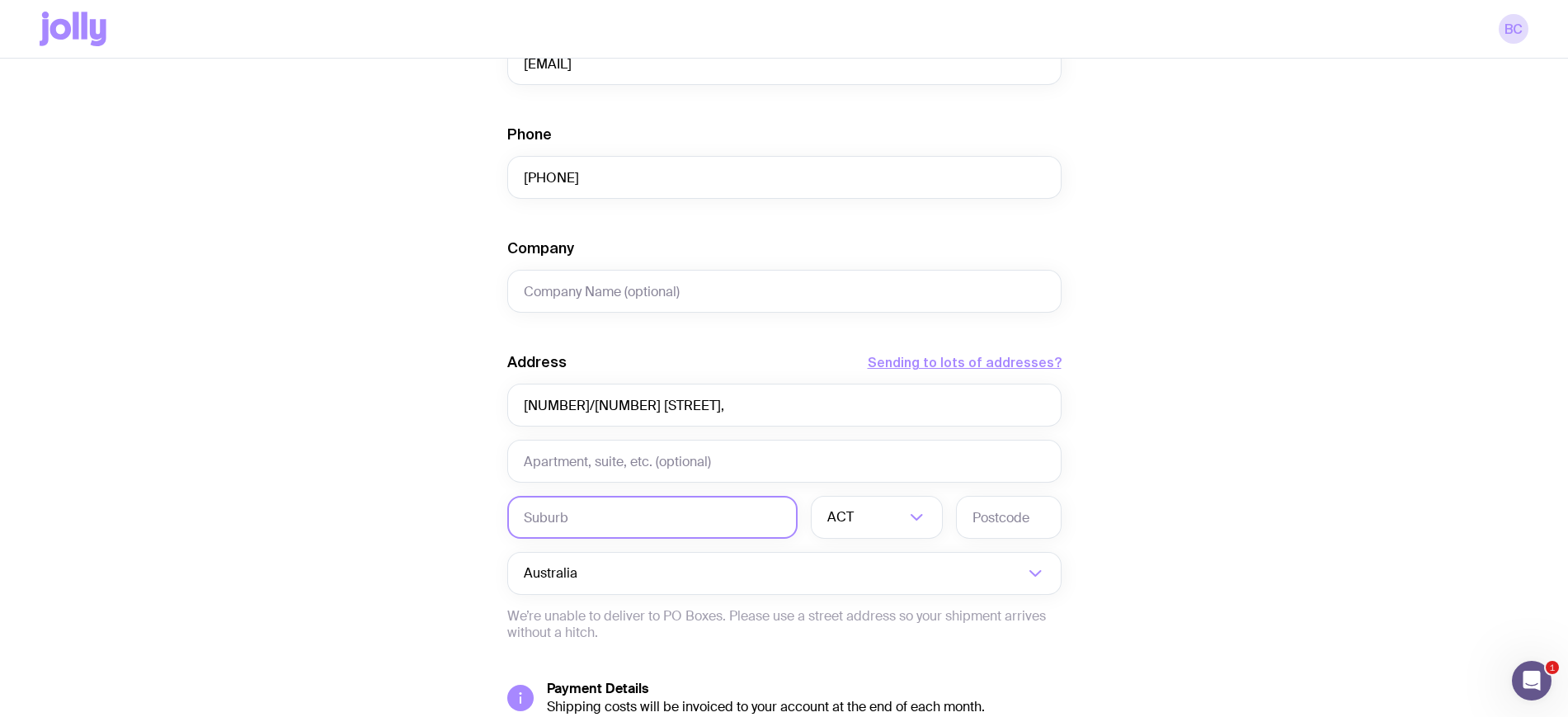 click 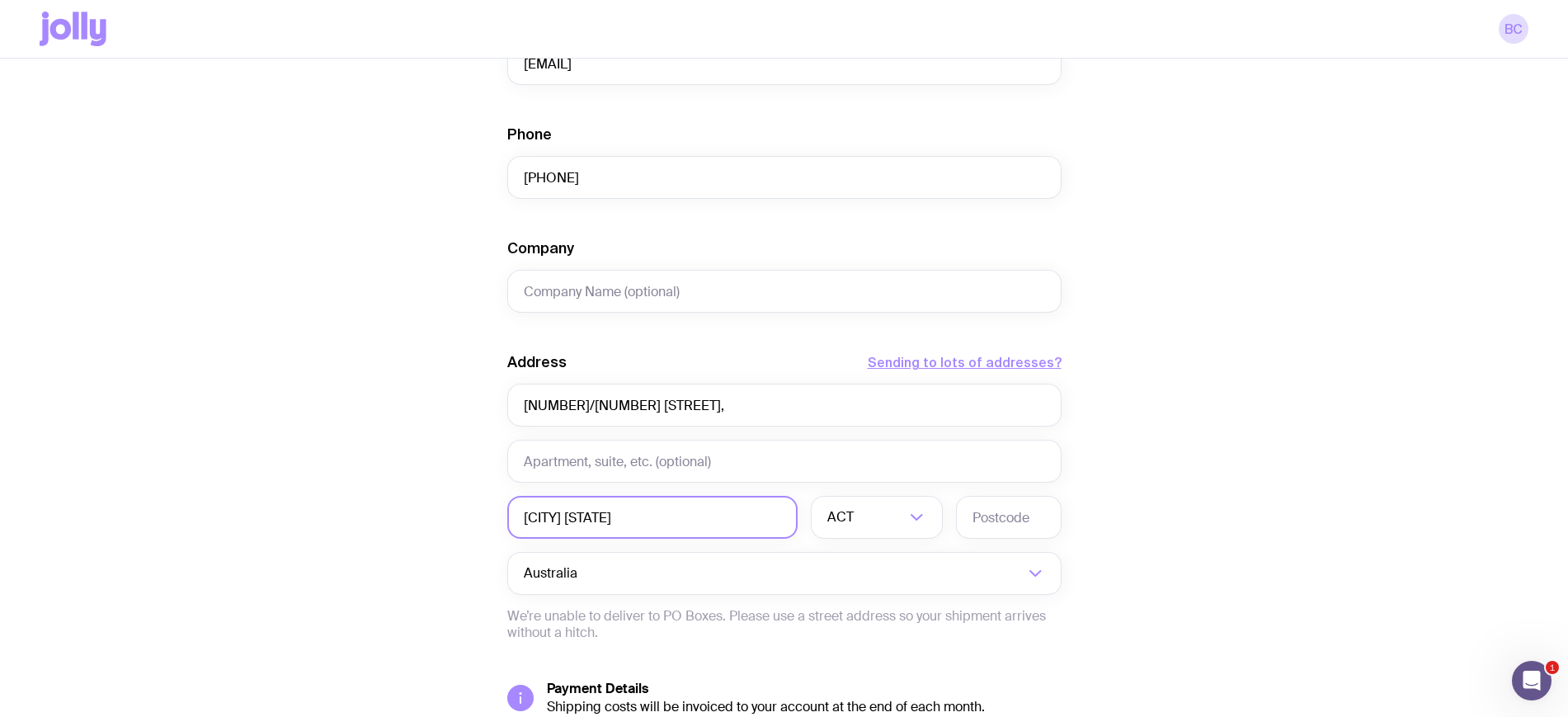 click on "[CITY] [STATE]" 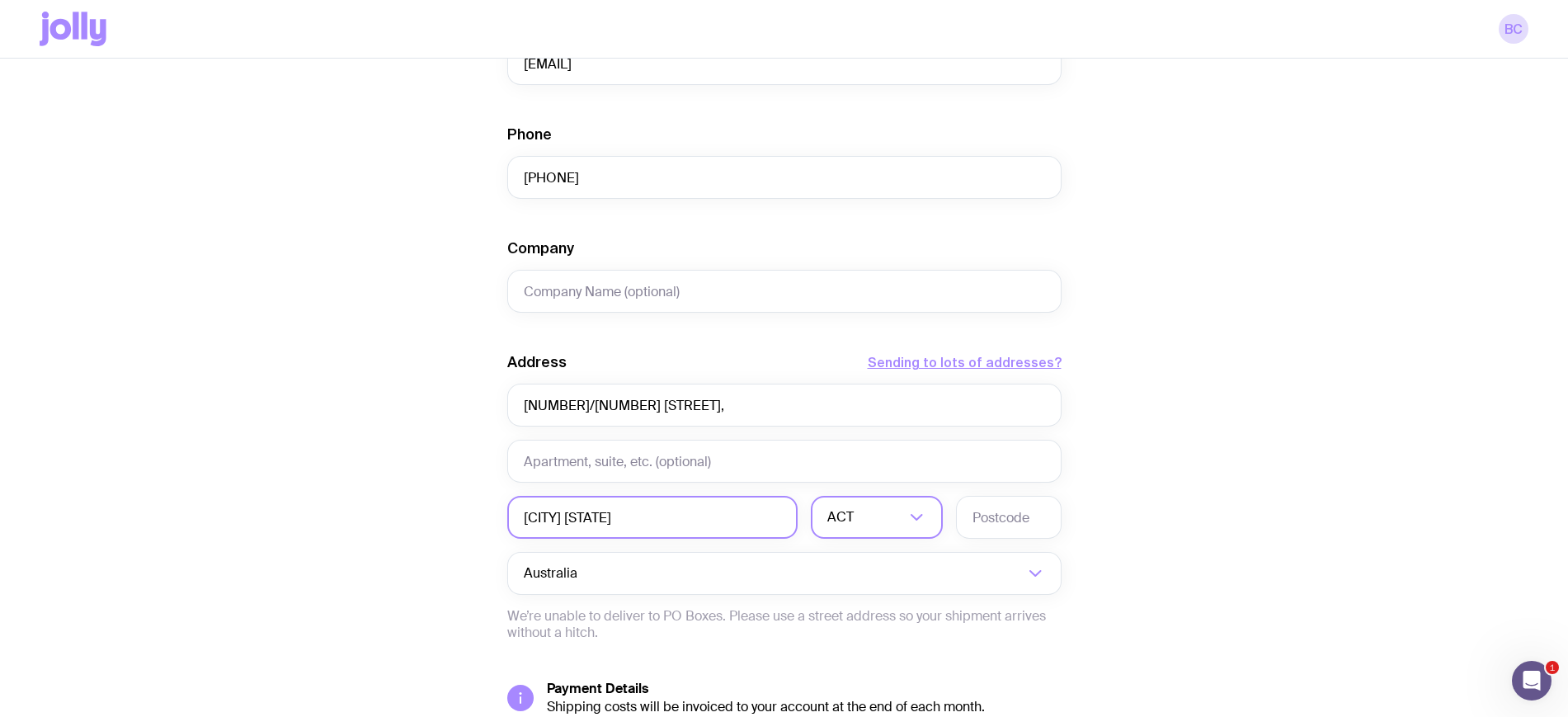 type on "[CITY] [STATE]" 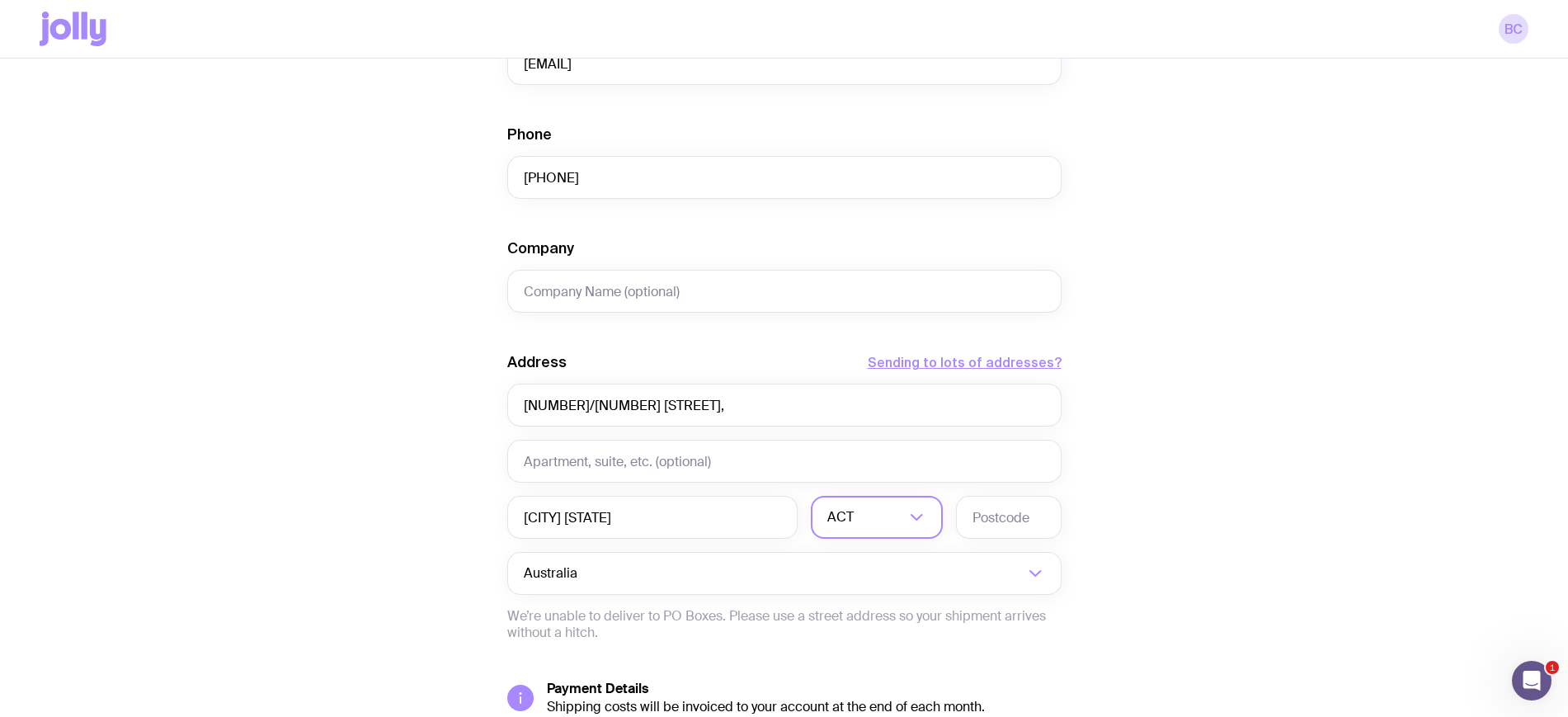 click on "ACT" at bounding box center (859, 517) 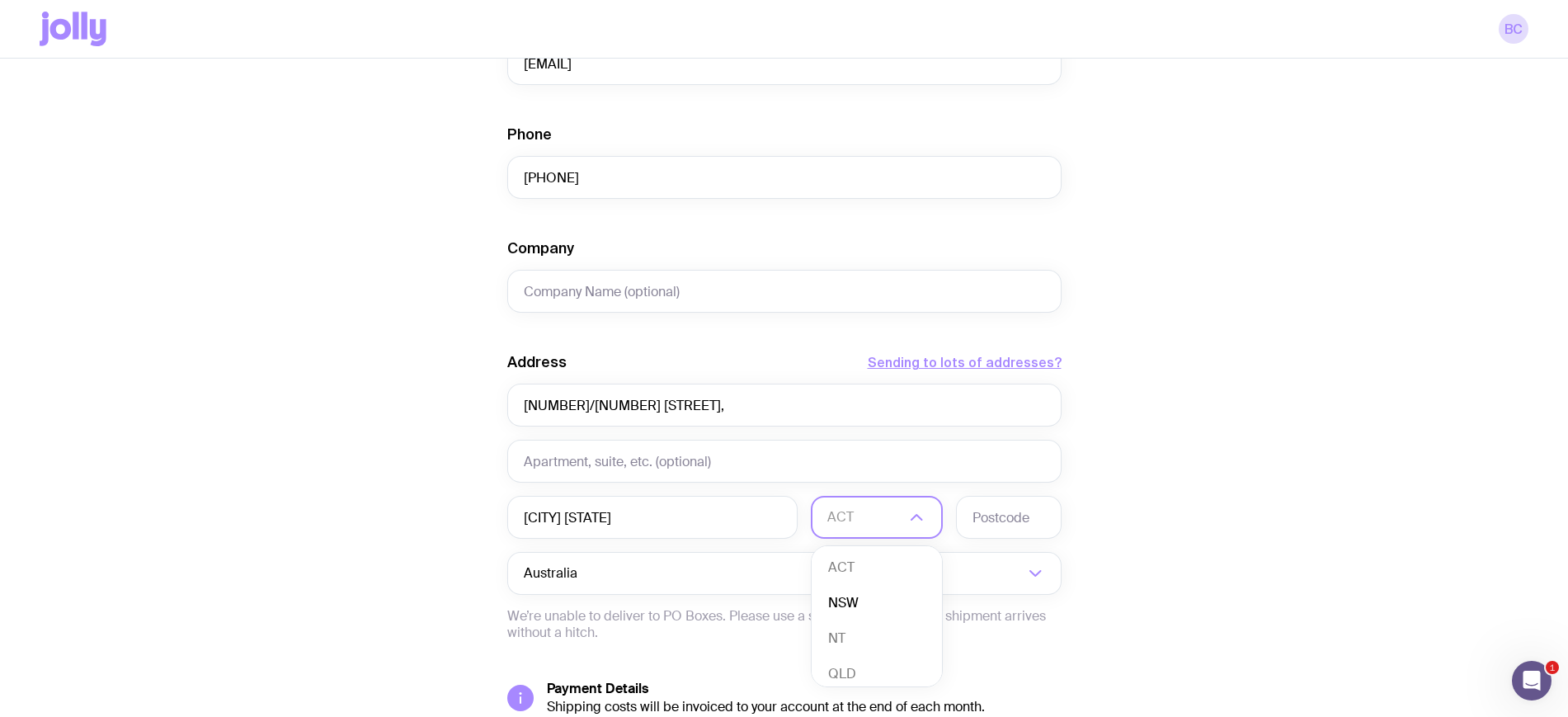 click on "NSW" 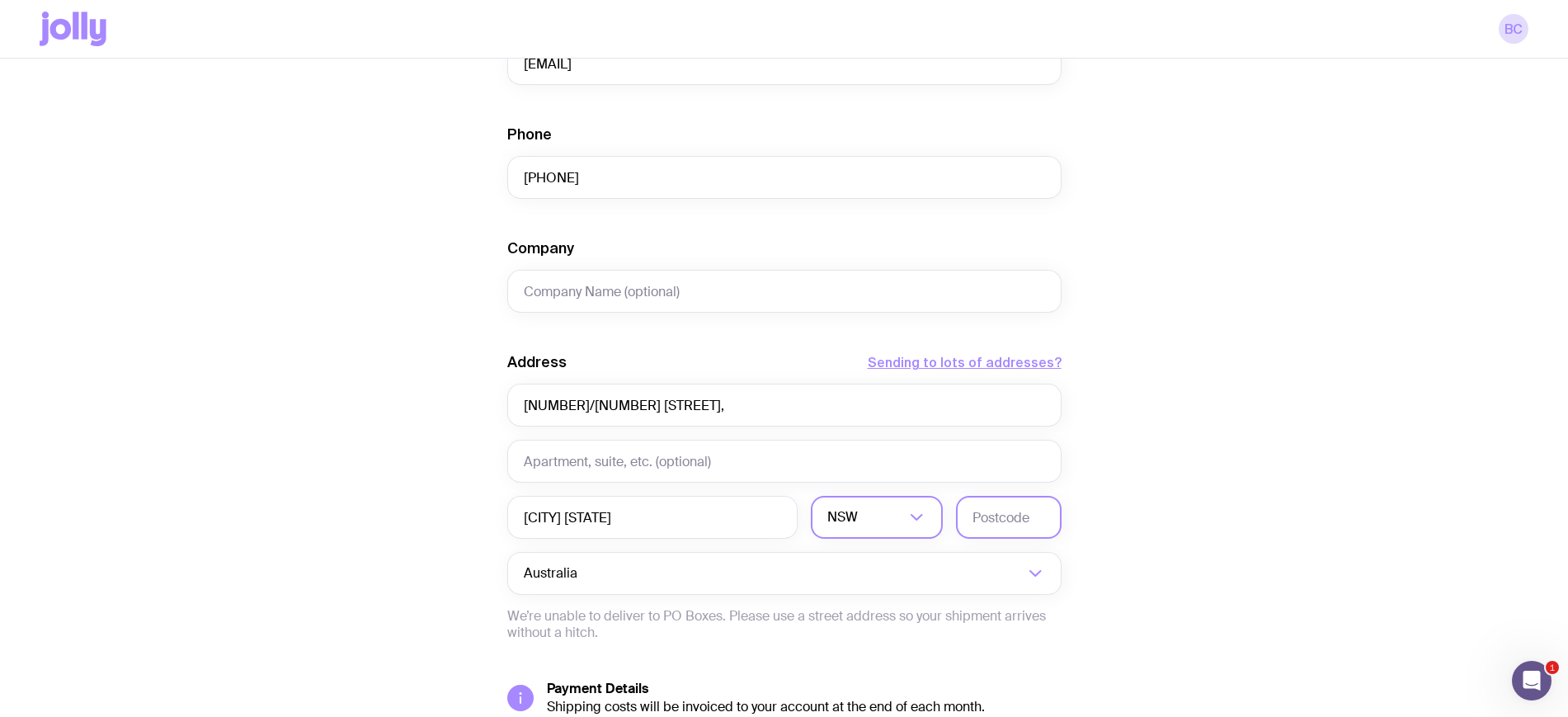 click 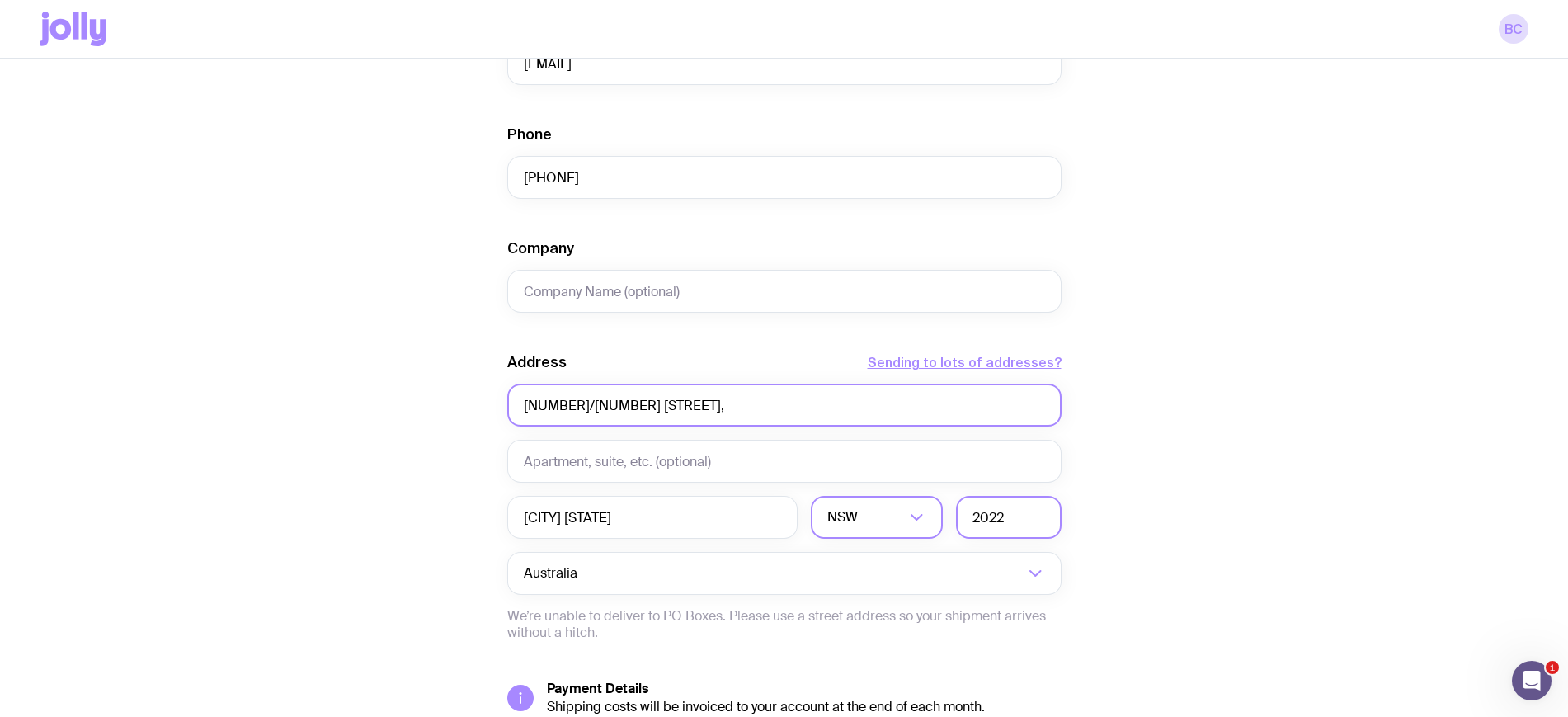 type on "2022" 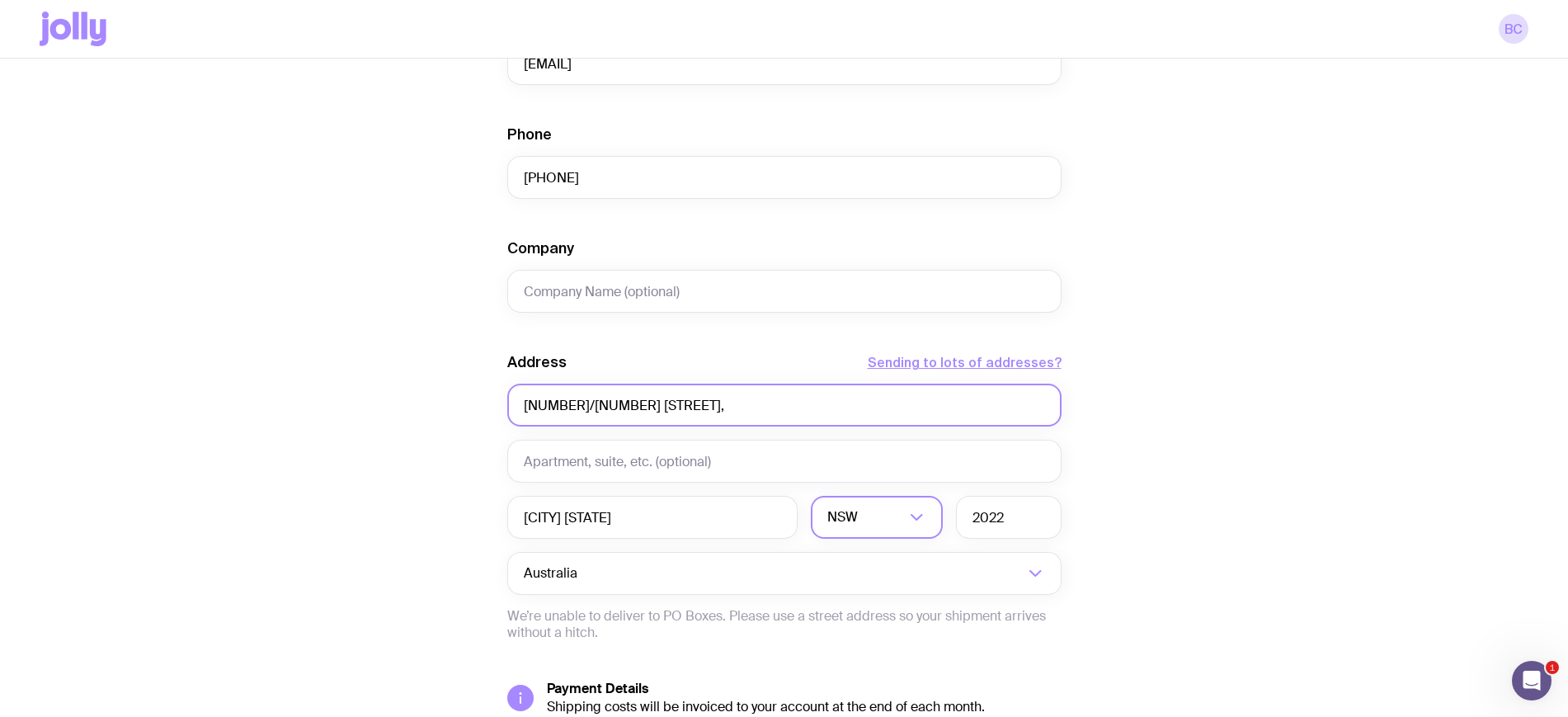 click on "[NUMBER]/[NUMBER] [STREET]," 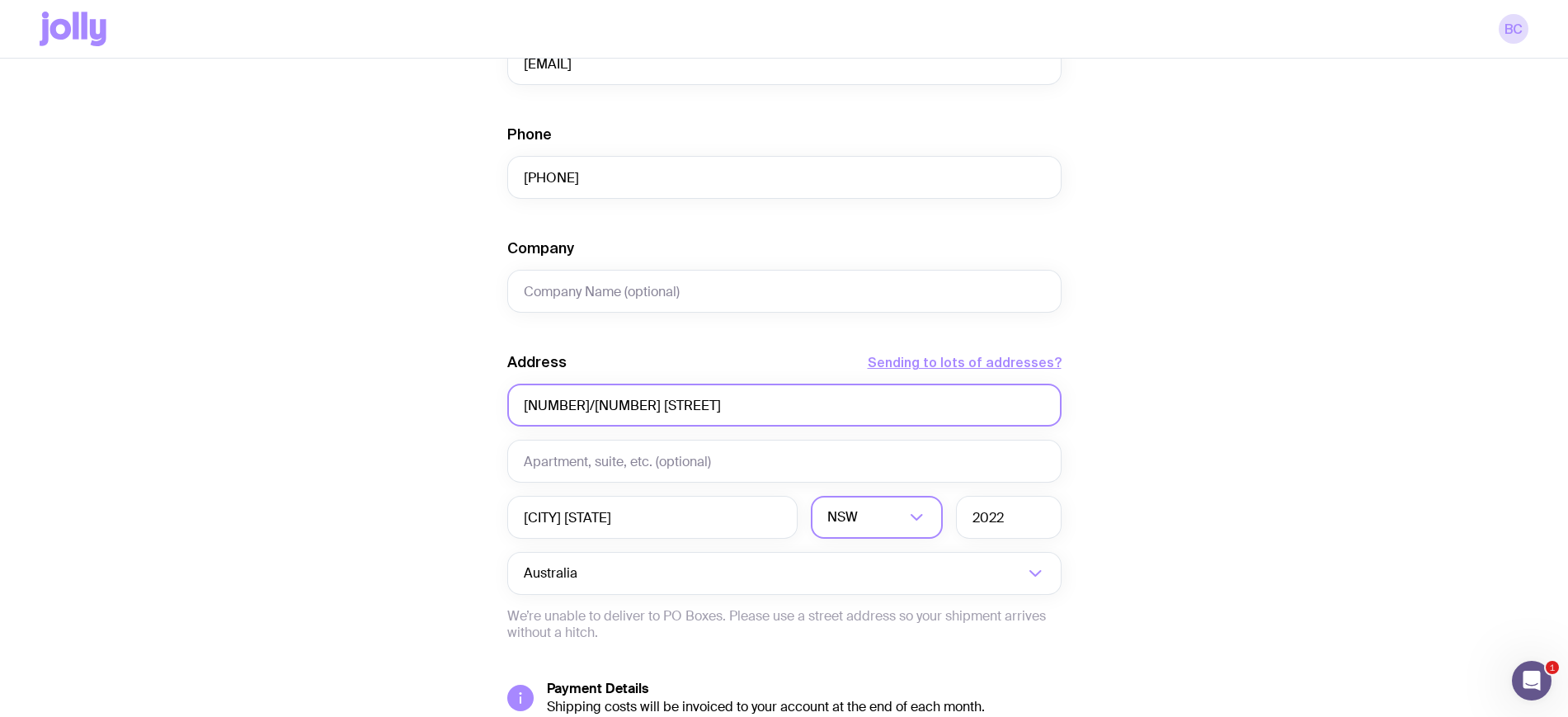 type on "[NUMBER]/[NUMBER] [STREET]" 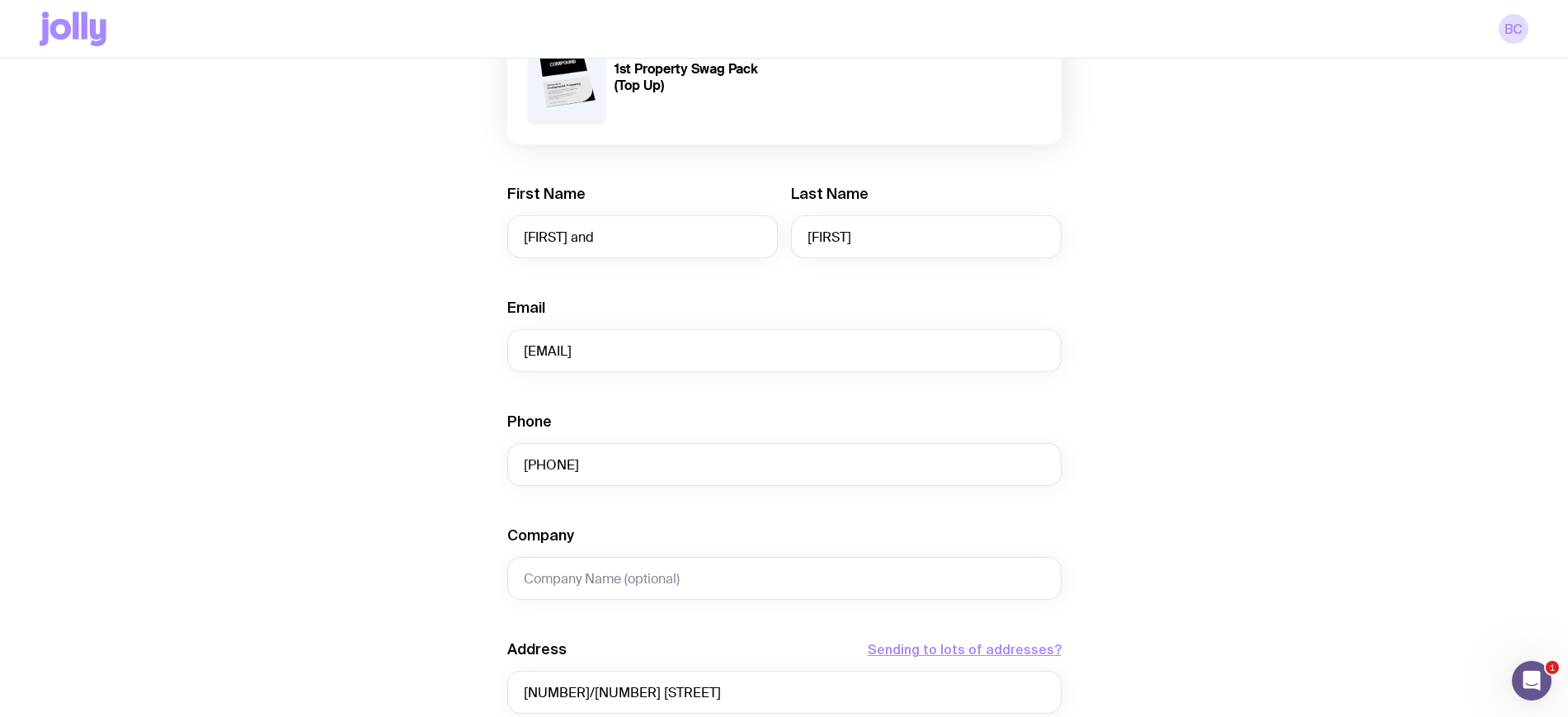scroll, scrollTop: 147, scrollLeft: 0, axis: vertical 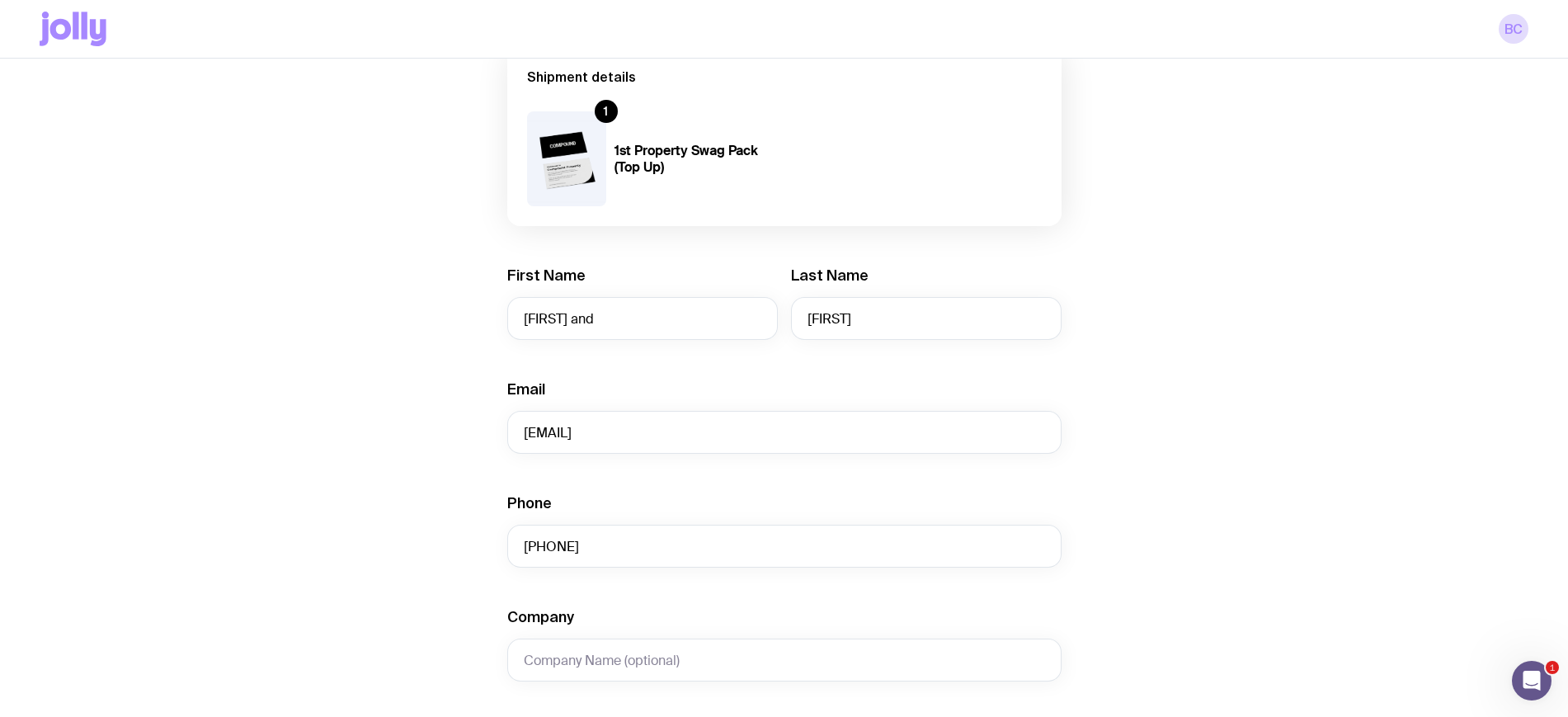 click on "Create shipment Shipment details 1 1st Property Swag Pack (Top Up) First Name [FIRST] and Last Name [LAST] Email [EMAIL] Phone [PHONE] Company Address  Sending to lots of addresses?  [NUMBER]/[NUMBER] [STREET] [CITY] [STATE] Loading... [COUNTRY] Loading...  We’re unable to deliver to PO Boxes. Please use a street address so your shipment arrives without a hitch.  Payment Details  Shipping costs will be invoiced to your account at the end of each month.  Create shipment  Cancel" 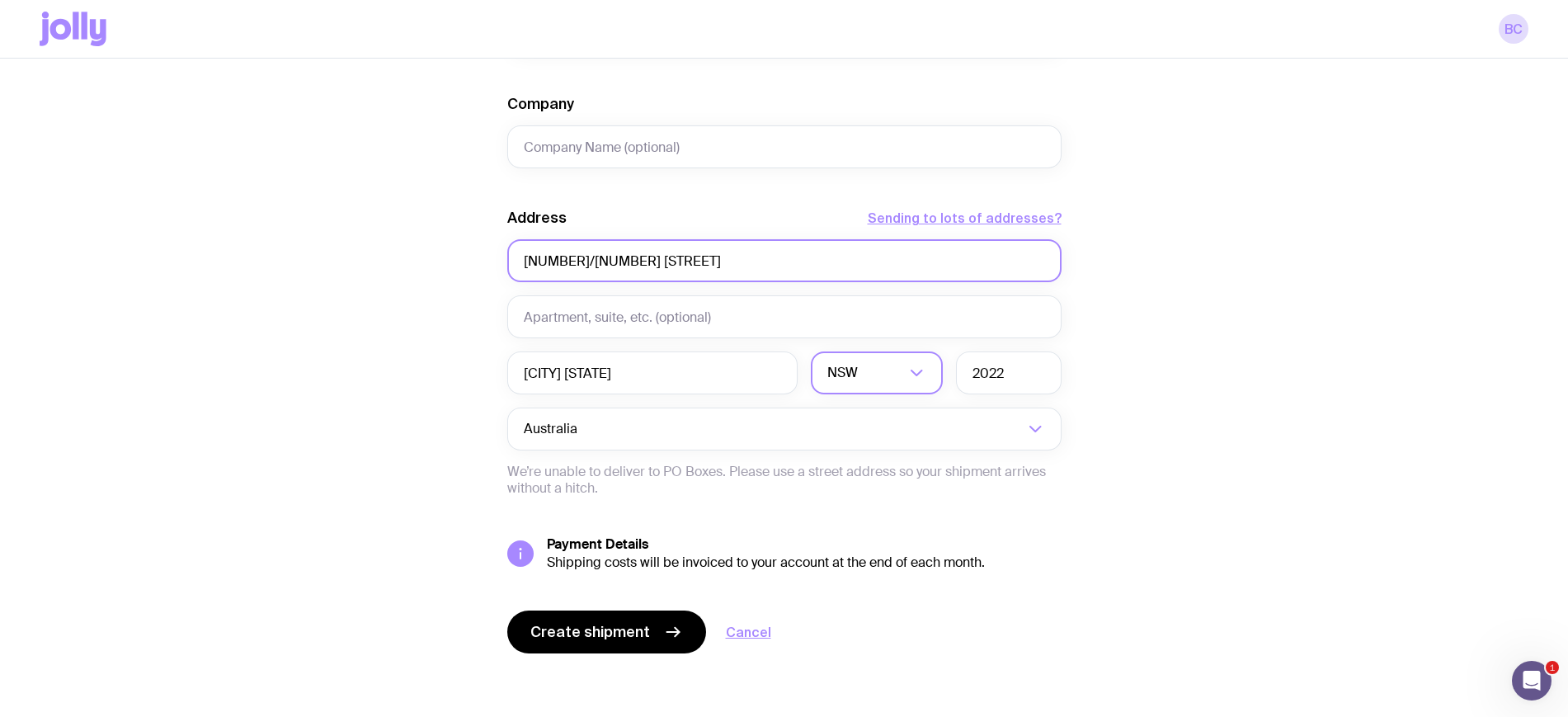 scroll, scrollTop: 663, scrollLeft: 0, axis: vertical 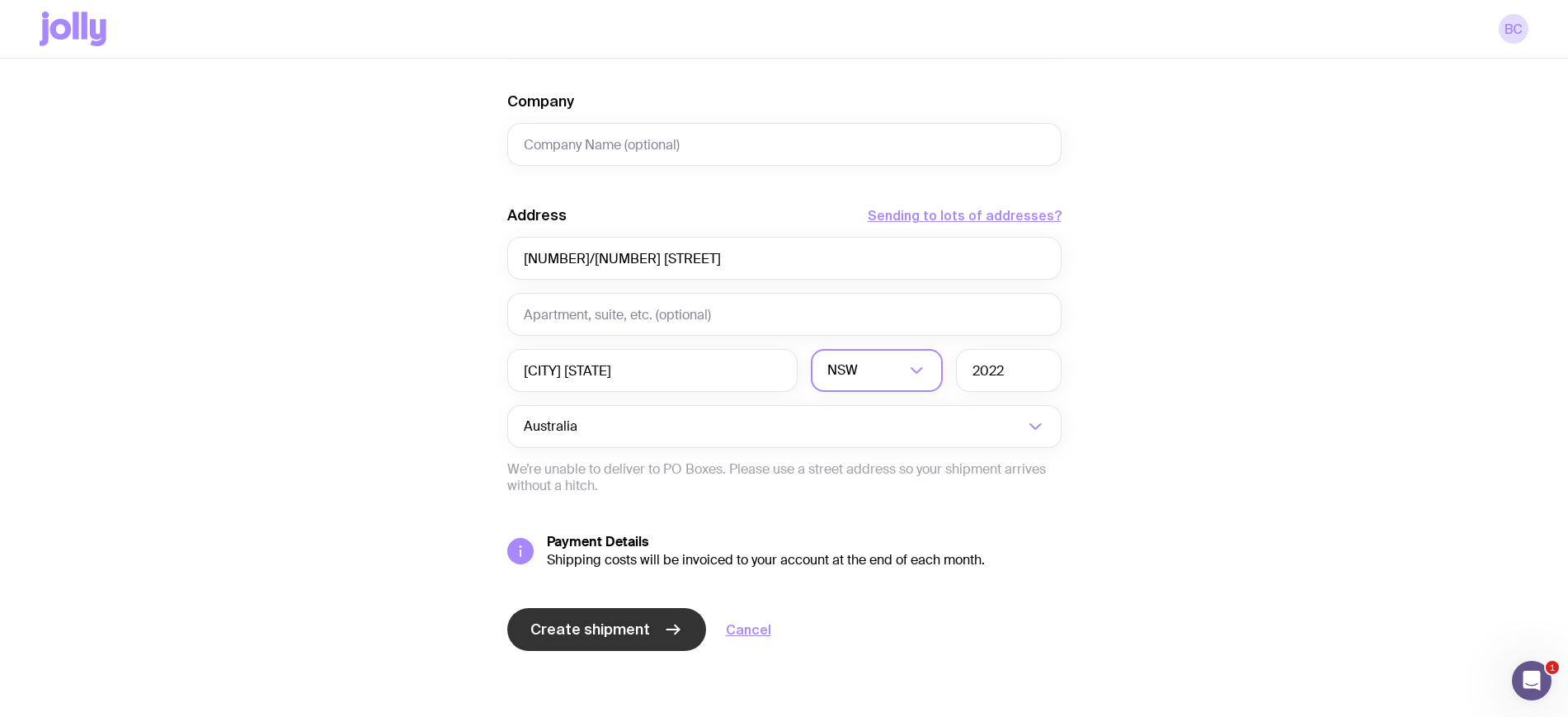 click on "Create shipment" at bounding box center (606, 630) 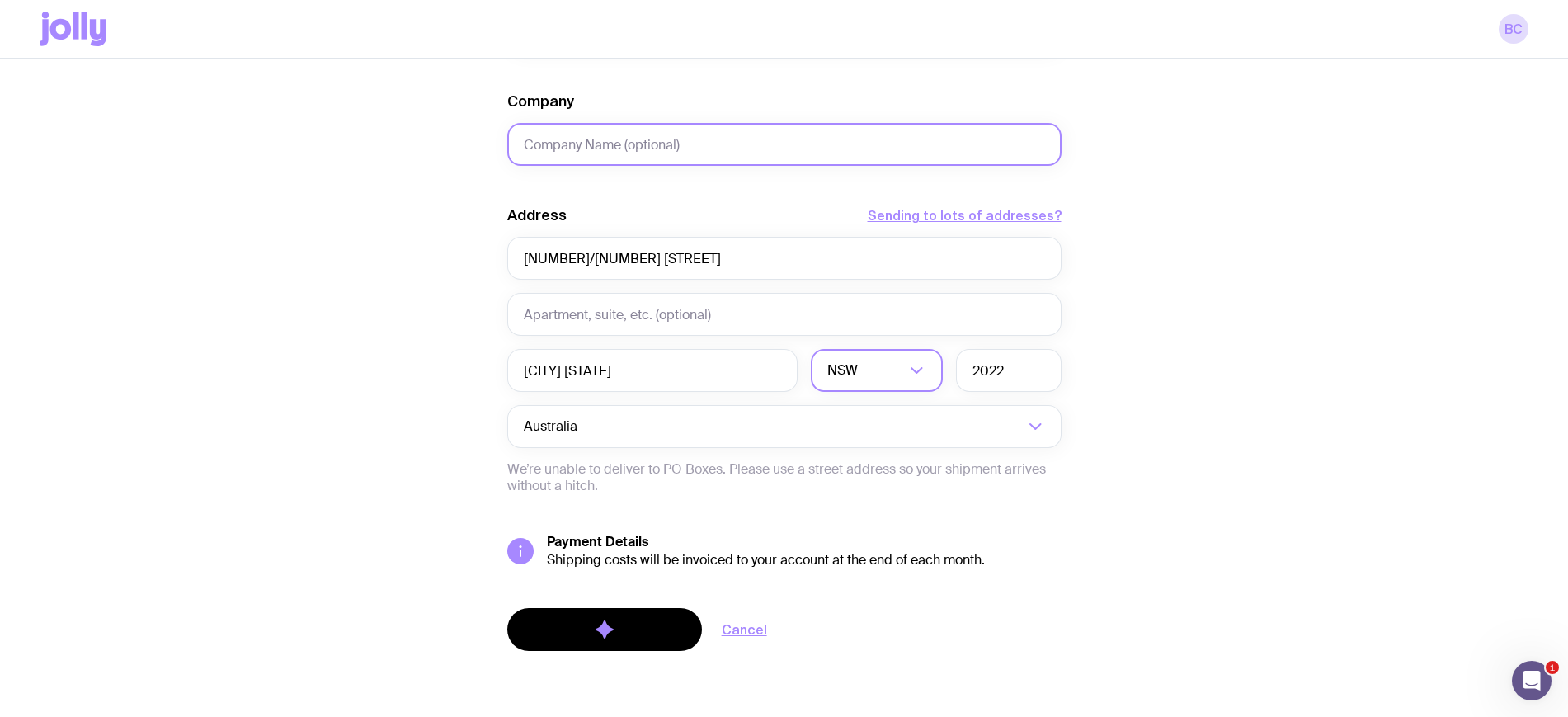 scroll, scrollTop: 0, scrollLeft: 0, axis: both 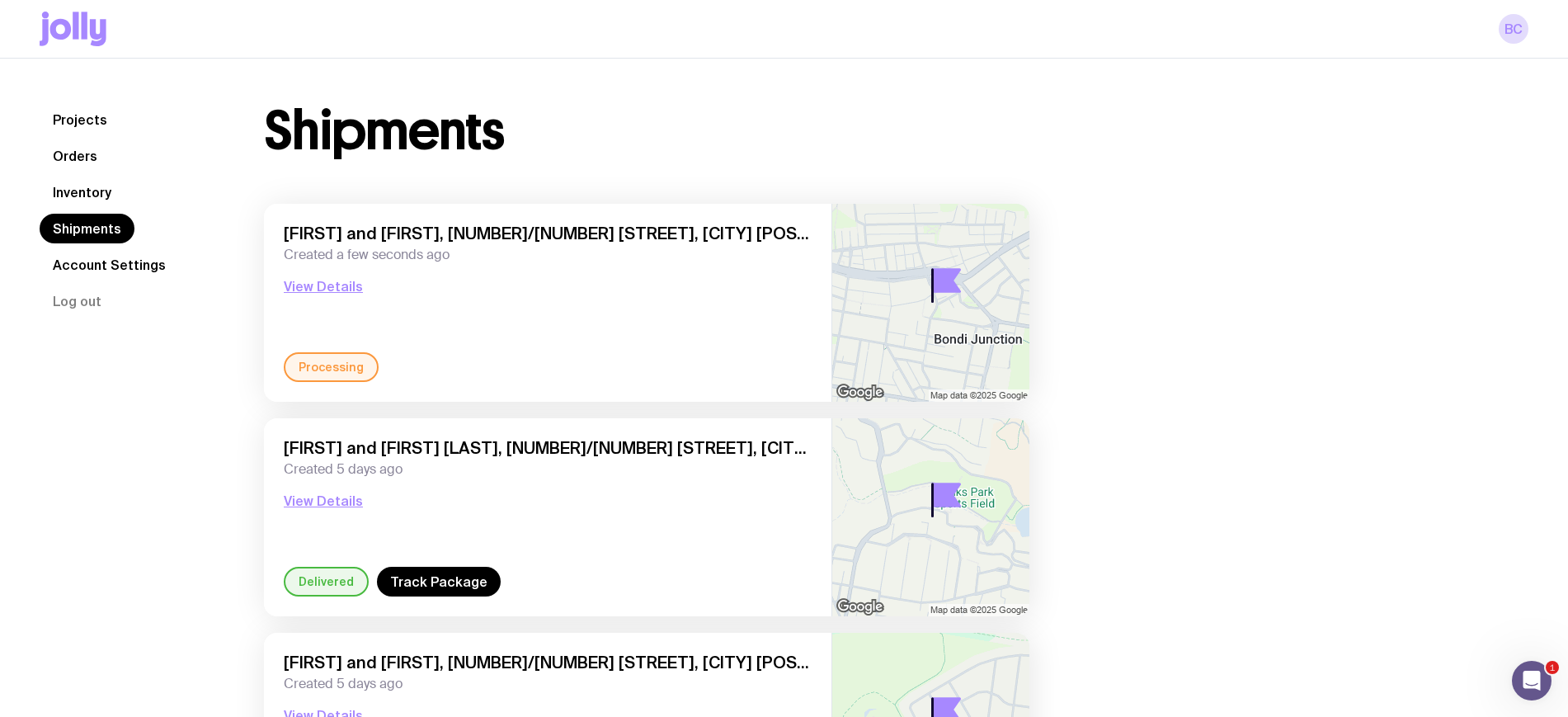 click on "Projects" 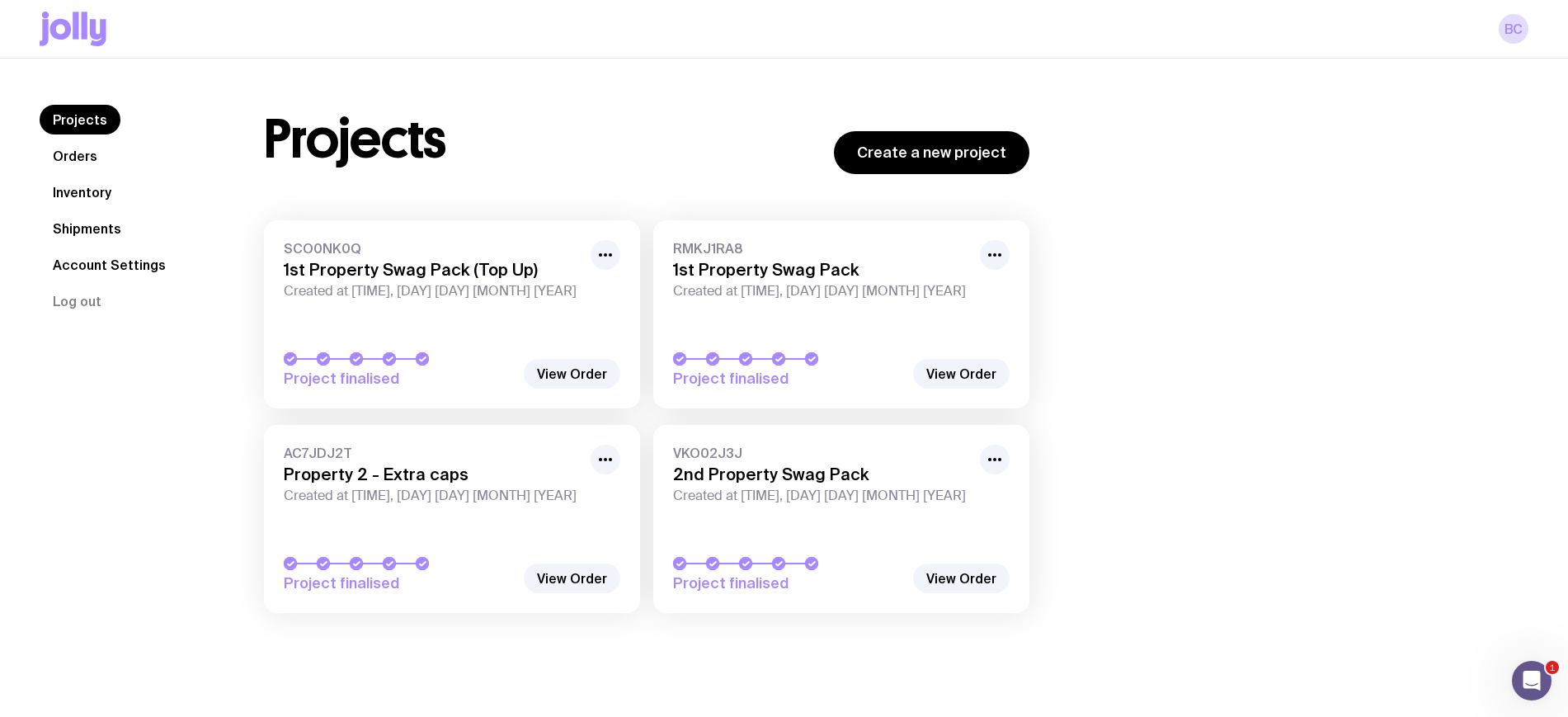 click on "Inventory" 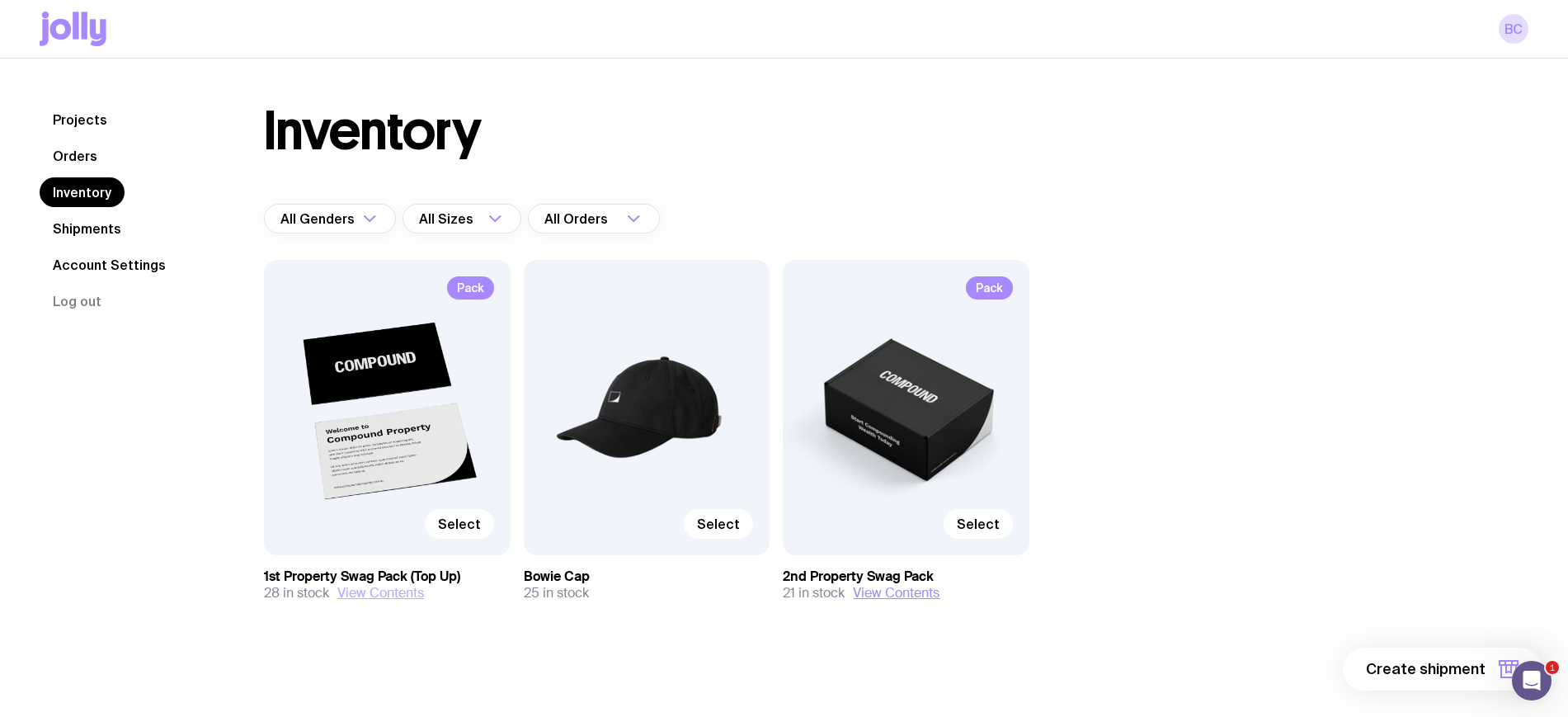 click on "View Contents" at bounding box center (380, 593) 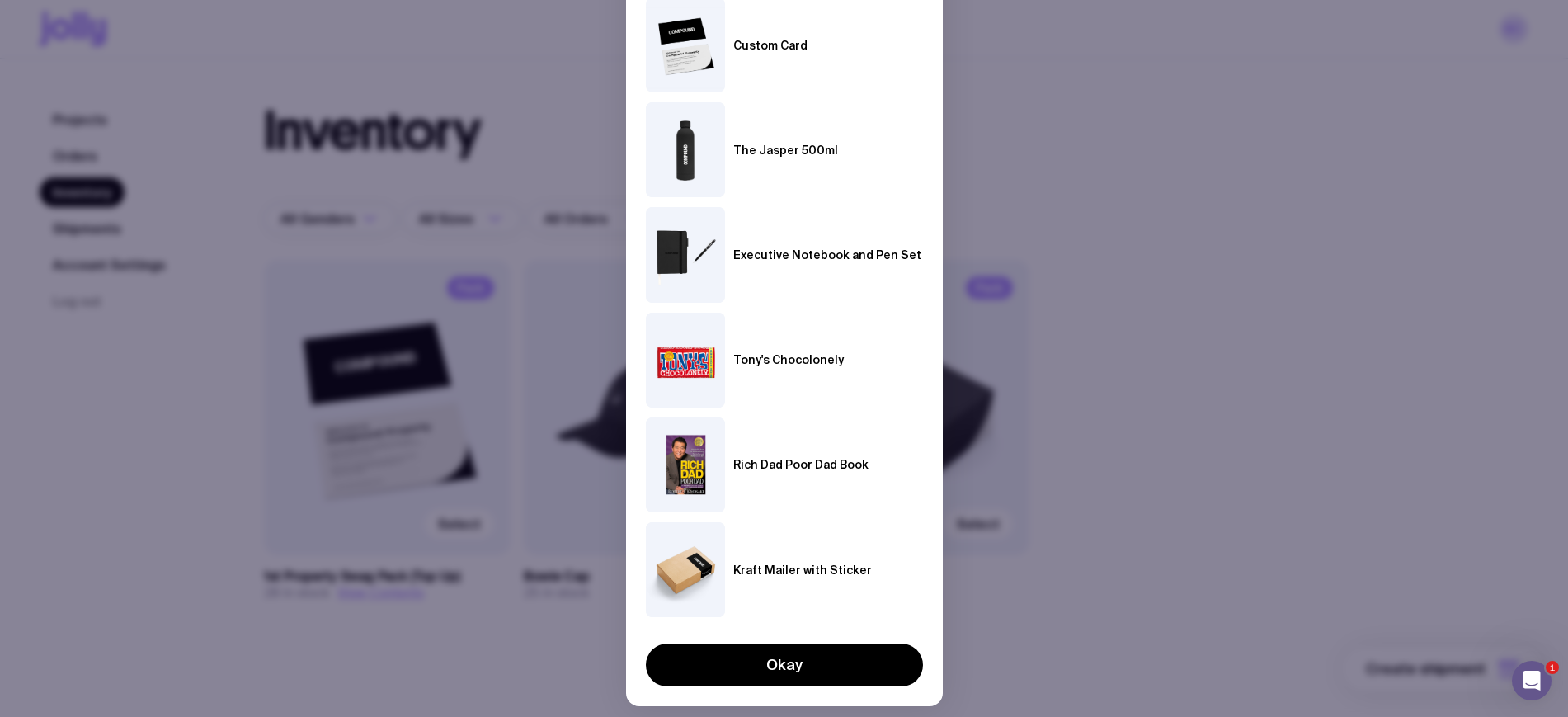 scroll, scrollTop: 200, scrollLeft: 0, axis: vertical 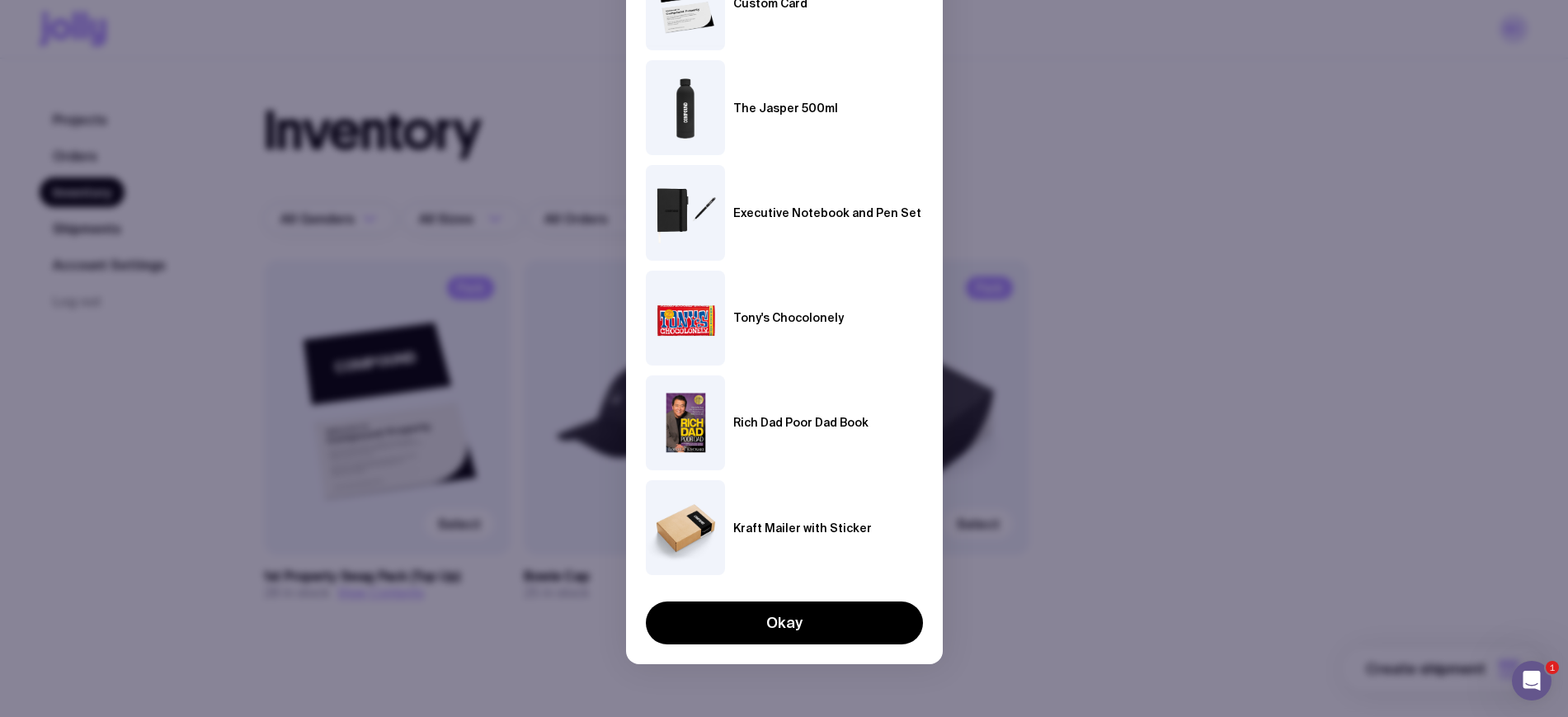 click on "1st Property Swag Pack (Top Up) In this pack Custom Card The Jasper 500ml Executive Notebook and Pen Set Tony's Chocolonely Rich Dad Poor Dad Book Kraft Mailer with Sticker Okay" 